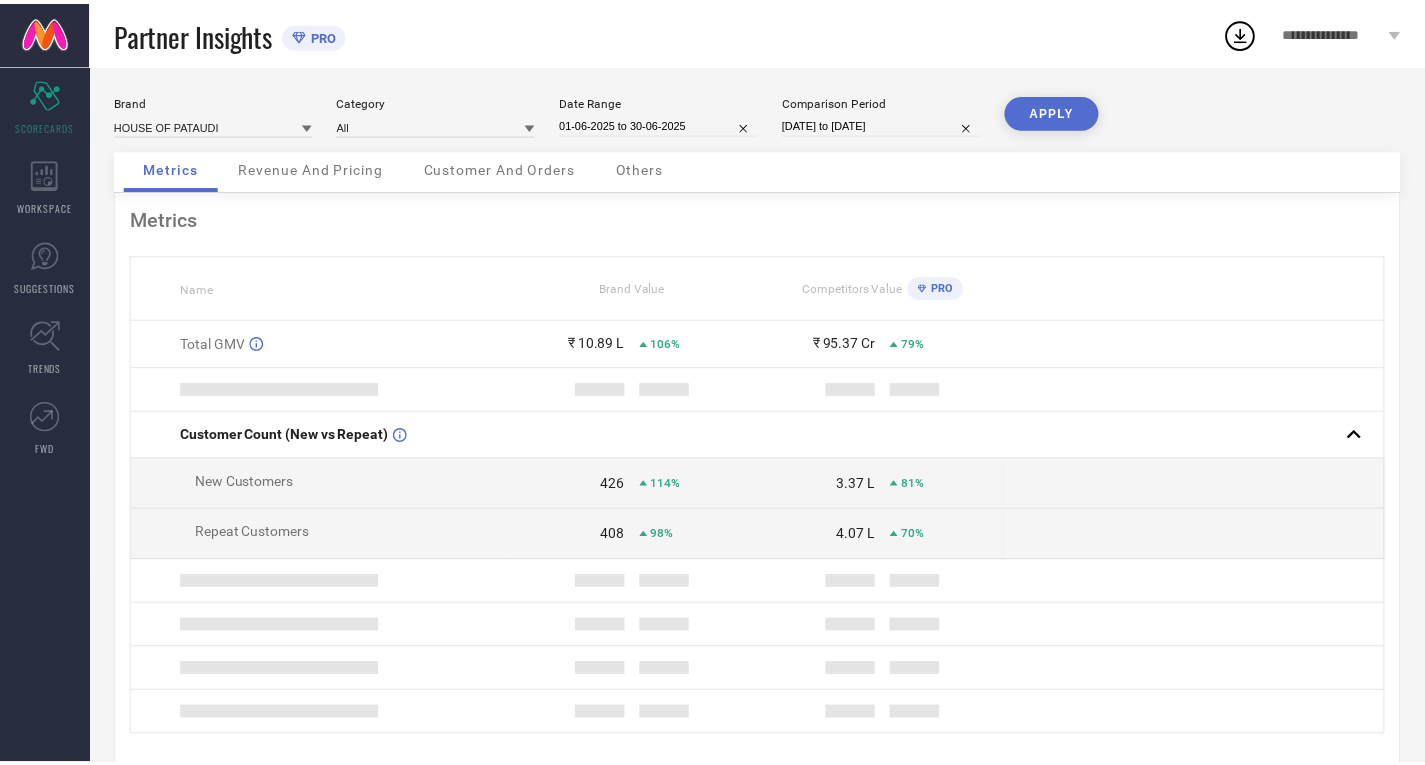 scroll, scrollTop: 0, scrollLeft: 0, axis: both 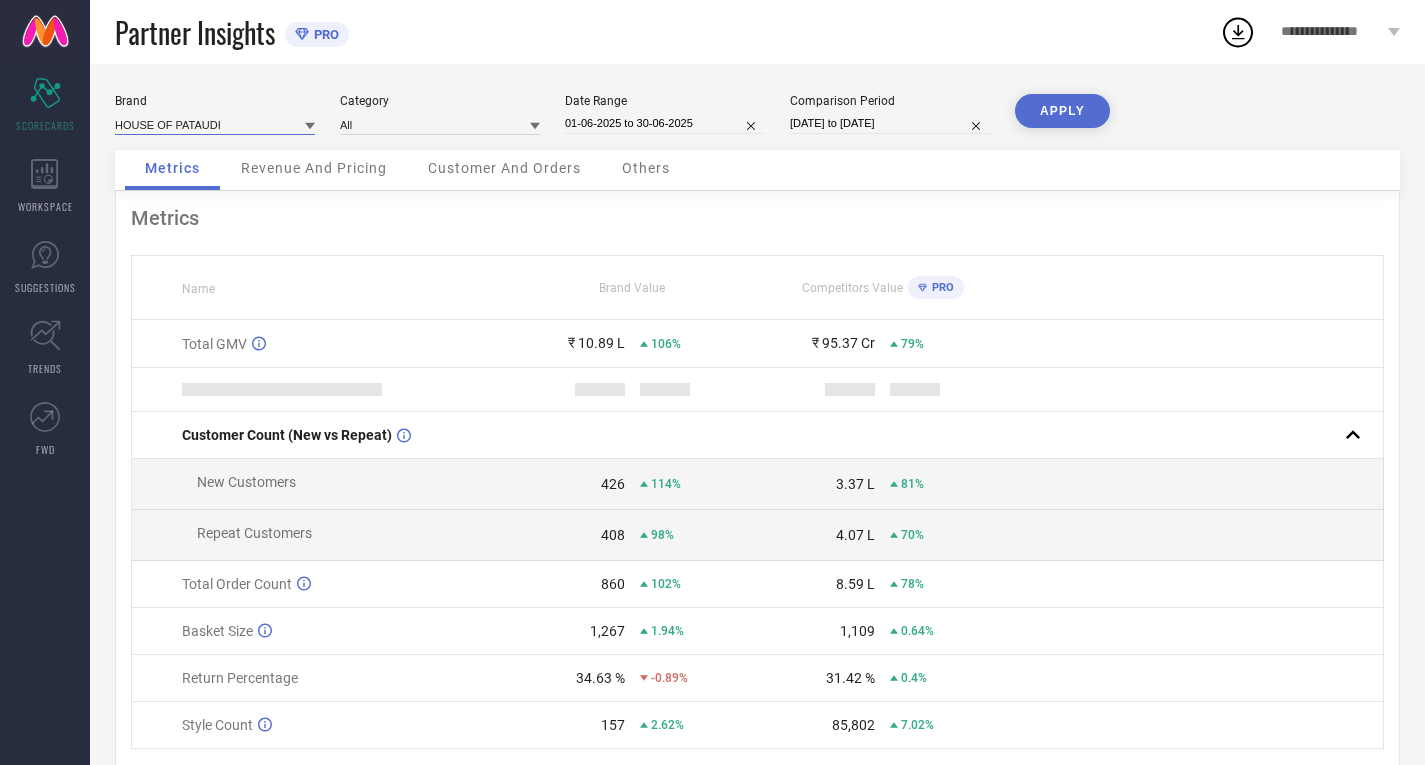 click at bounding box center [215, 124] 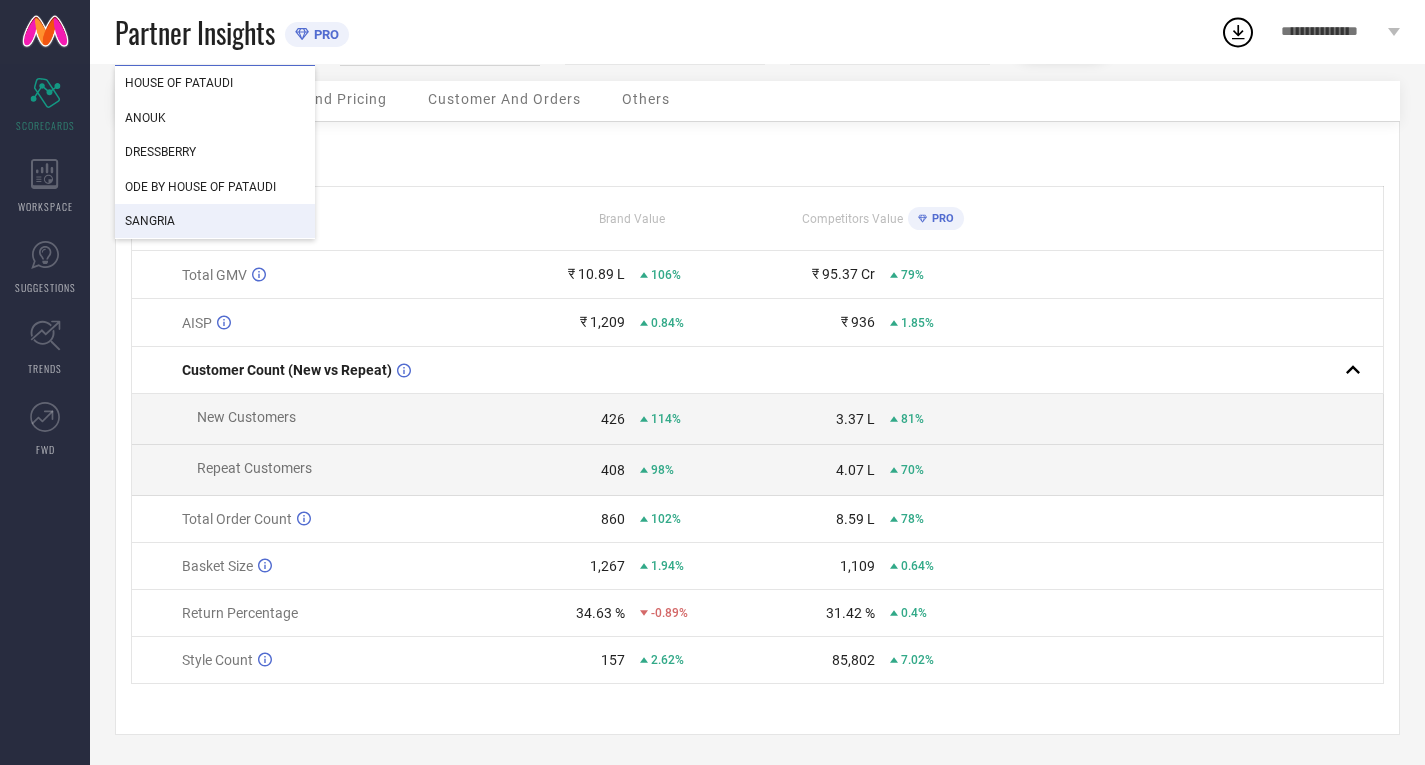 scroll, scrollTop: 0, scrollLeft: 0, axis: both 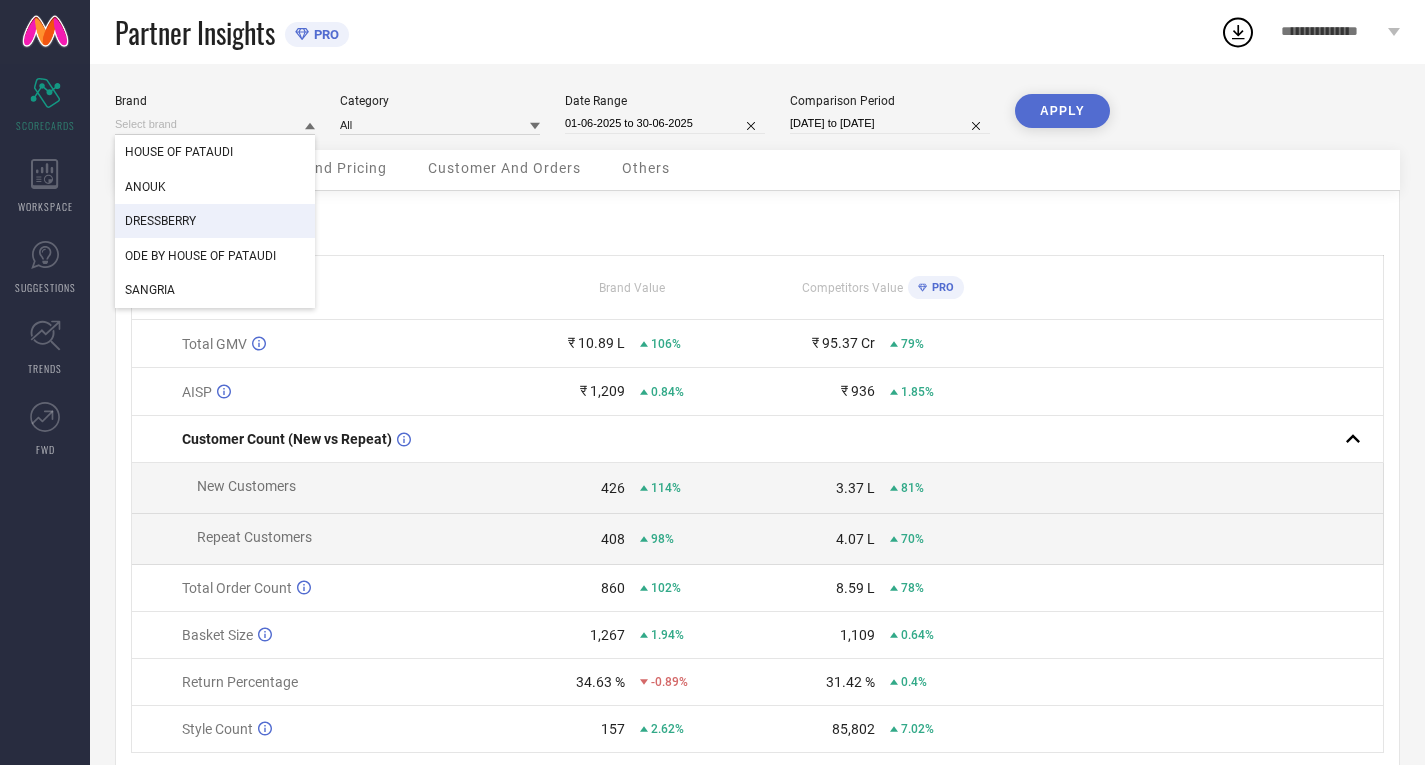 click on "DRESSBERRY" at bounding box center [160, 221] 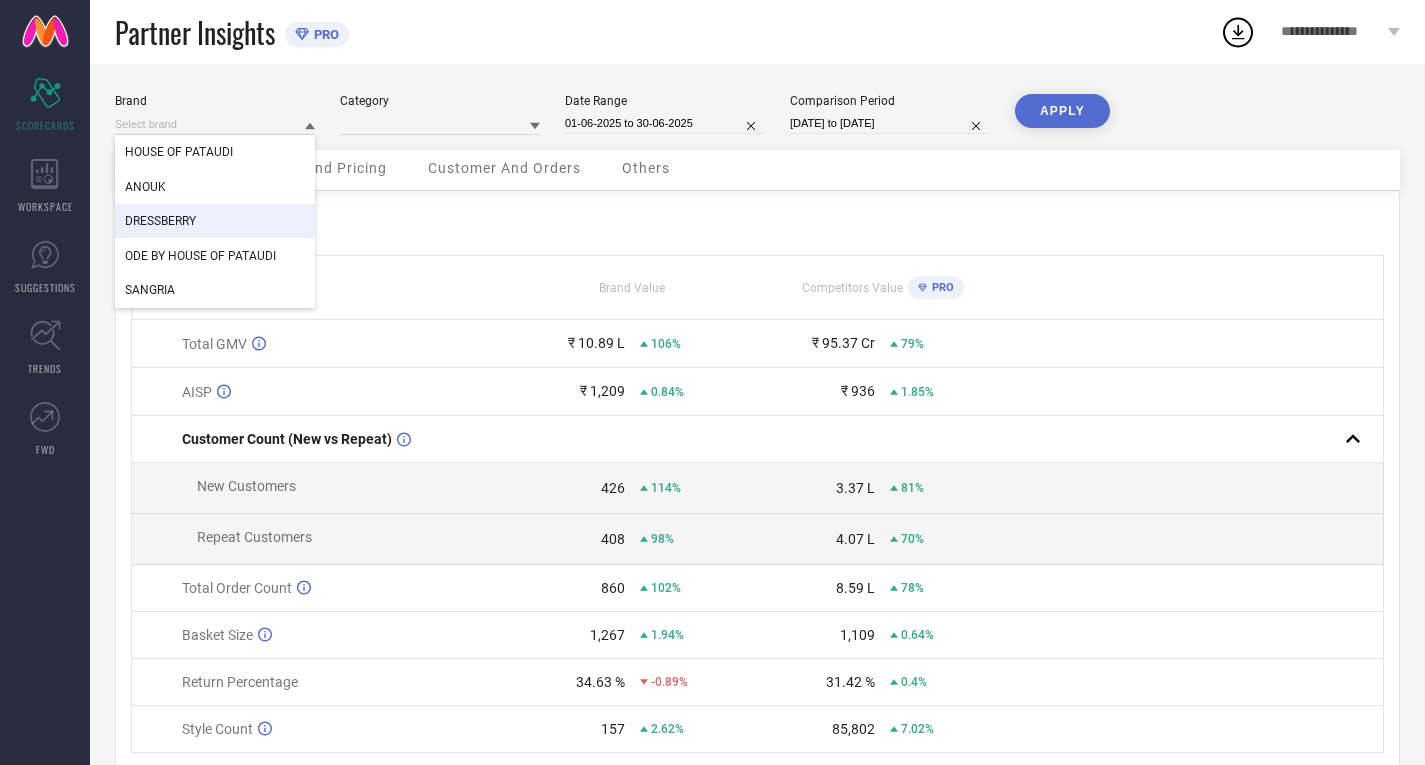 type on "All" 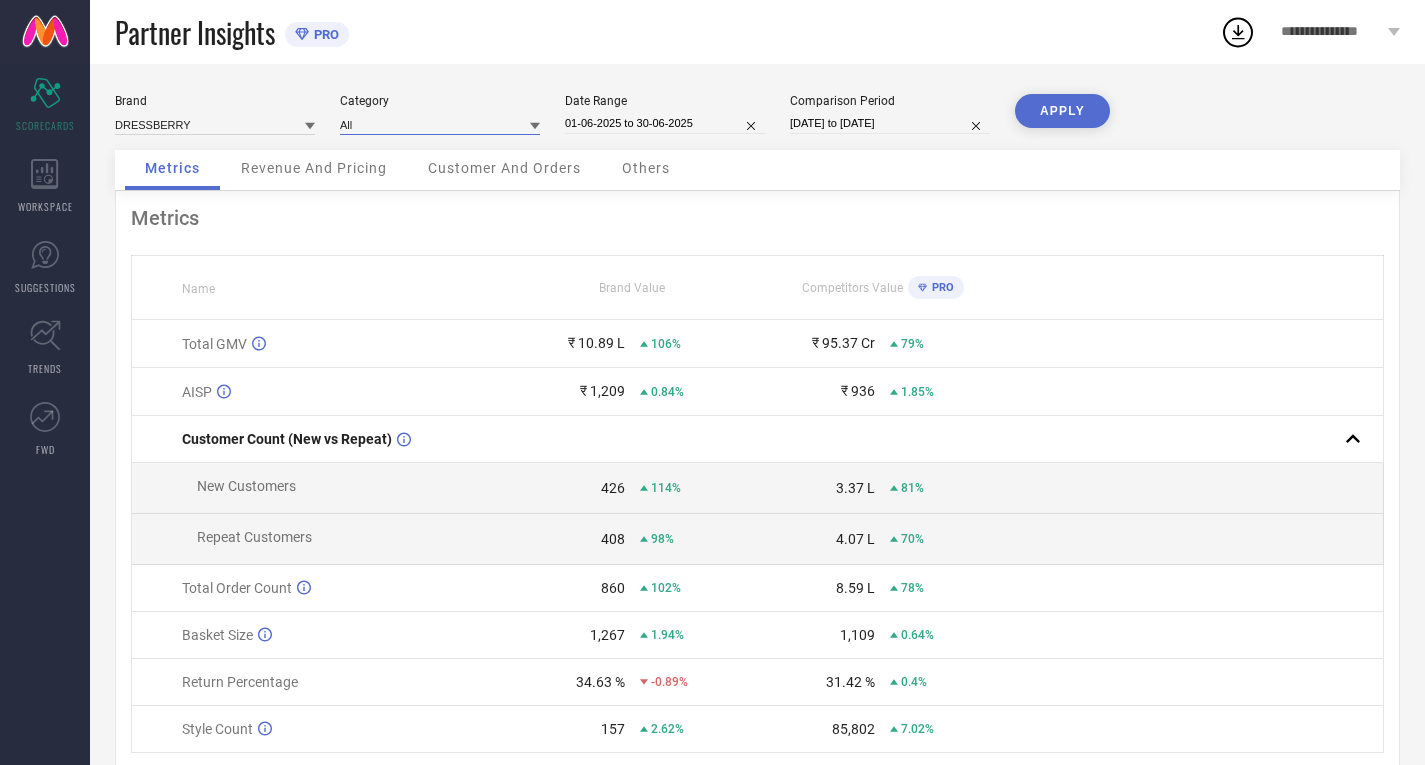 click at bounding box center (440, 124) 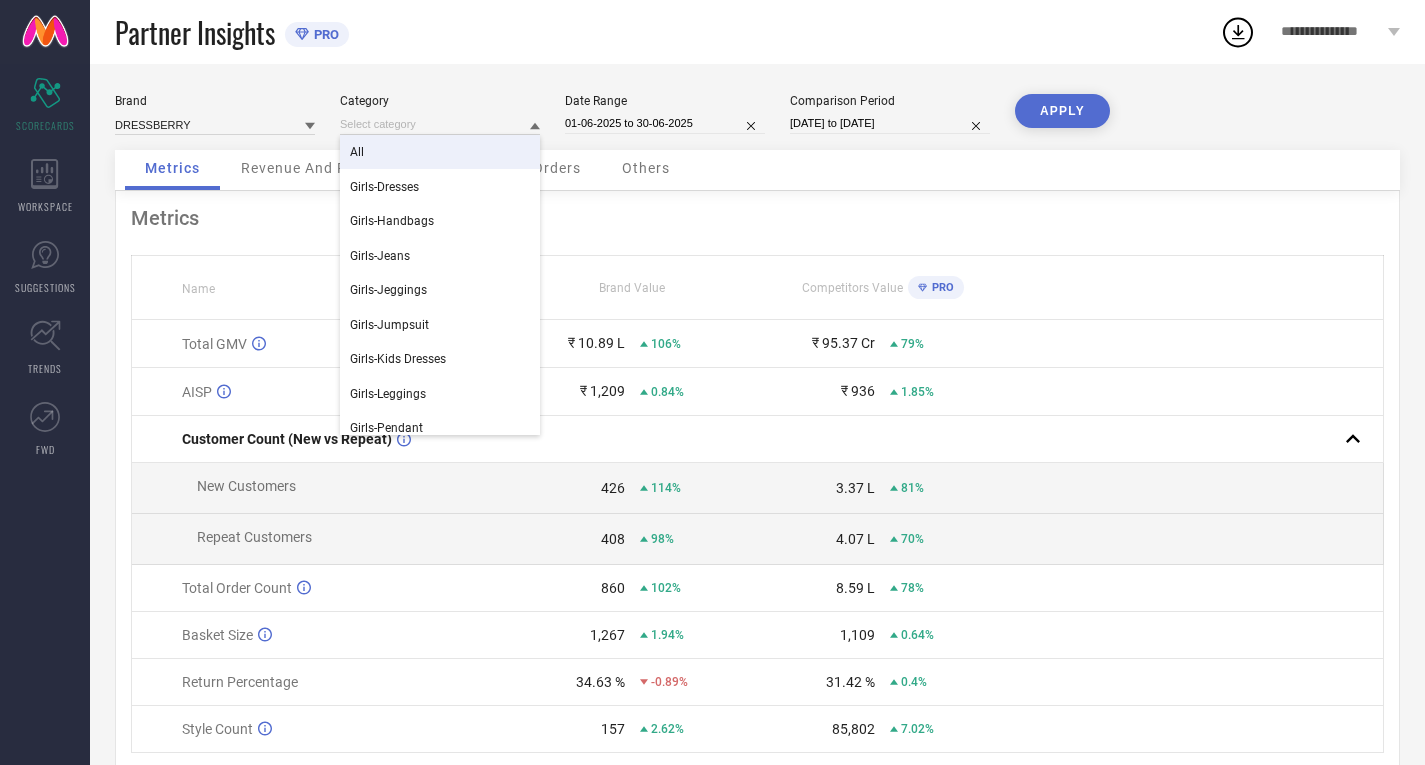 click on "All" at bounding box center (440, 152) 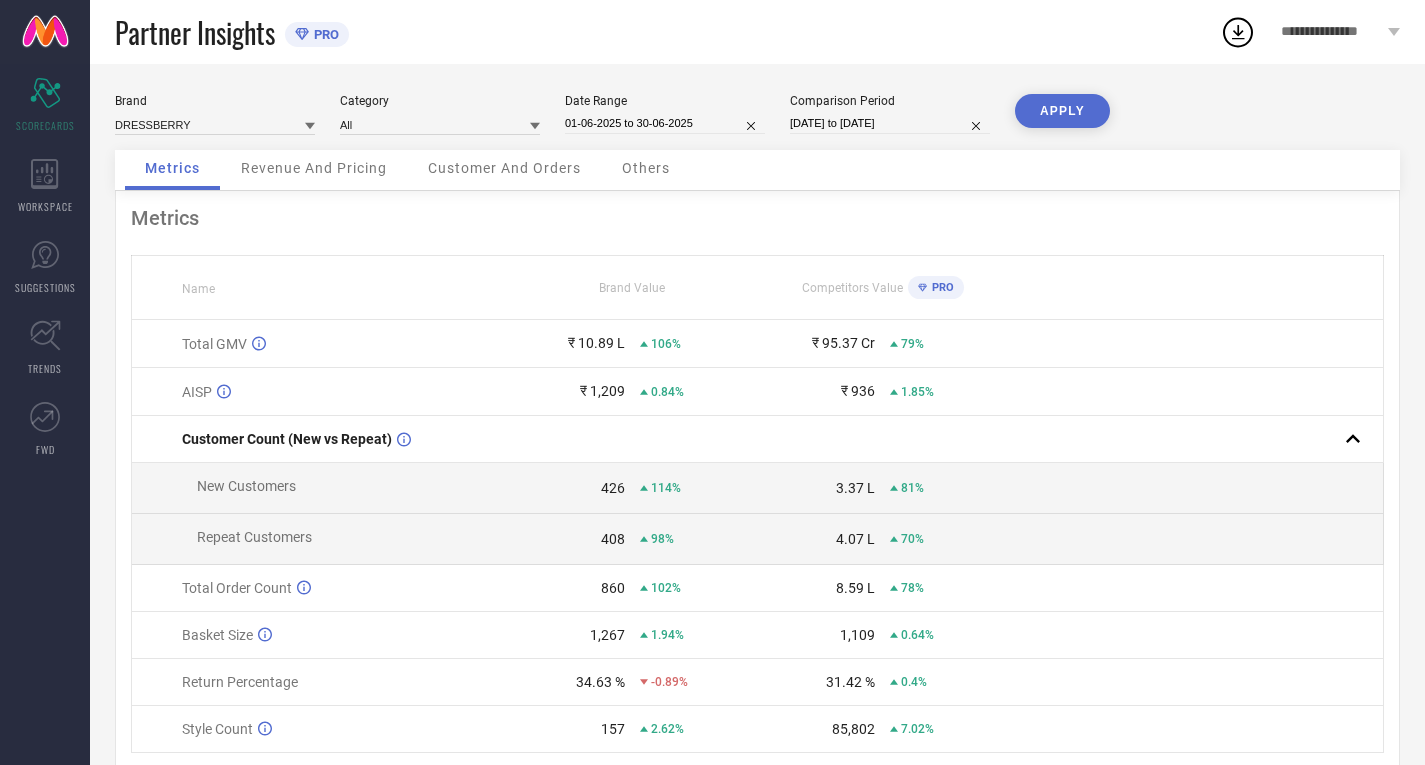 click on "APPLY" at bounding box center [1062, 111] 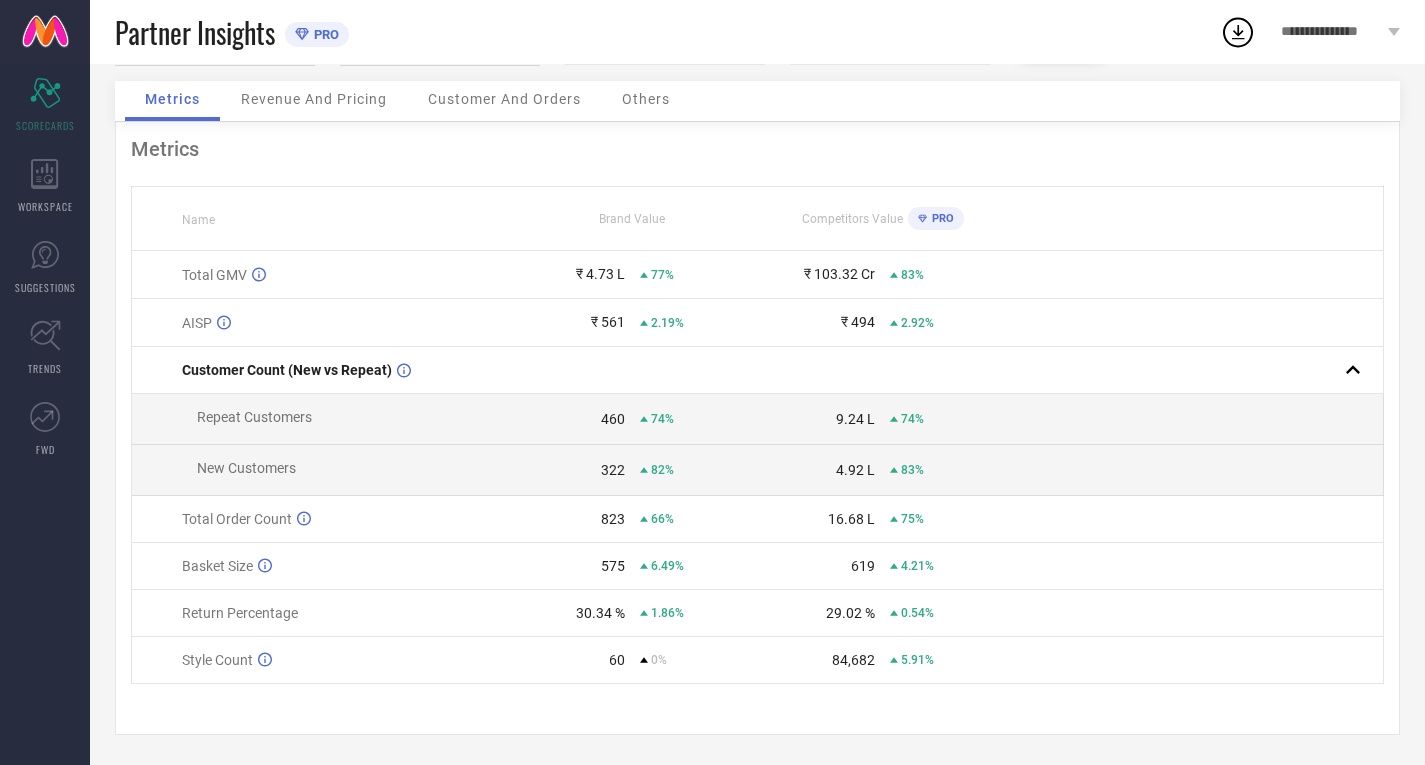 scroll, scrollTop: 0, scrollLeft: 0, axis: both 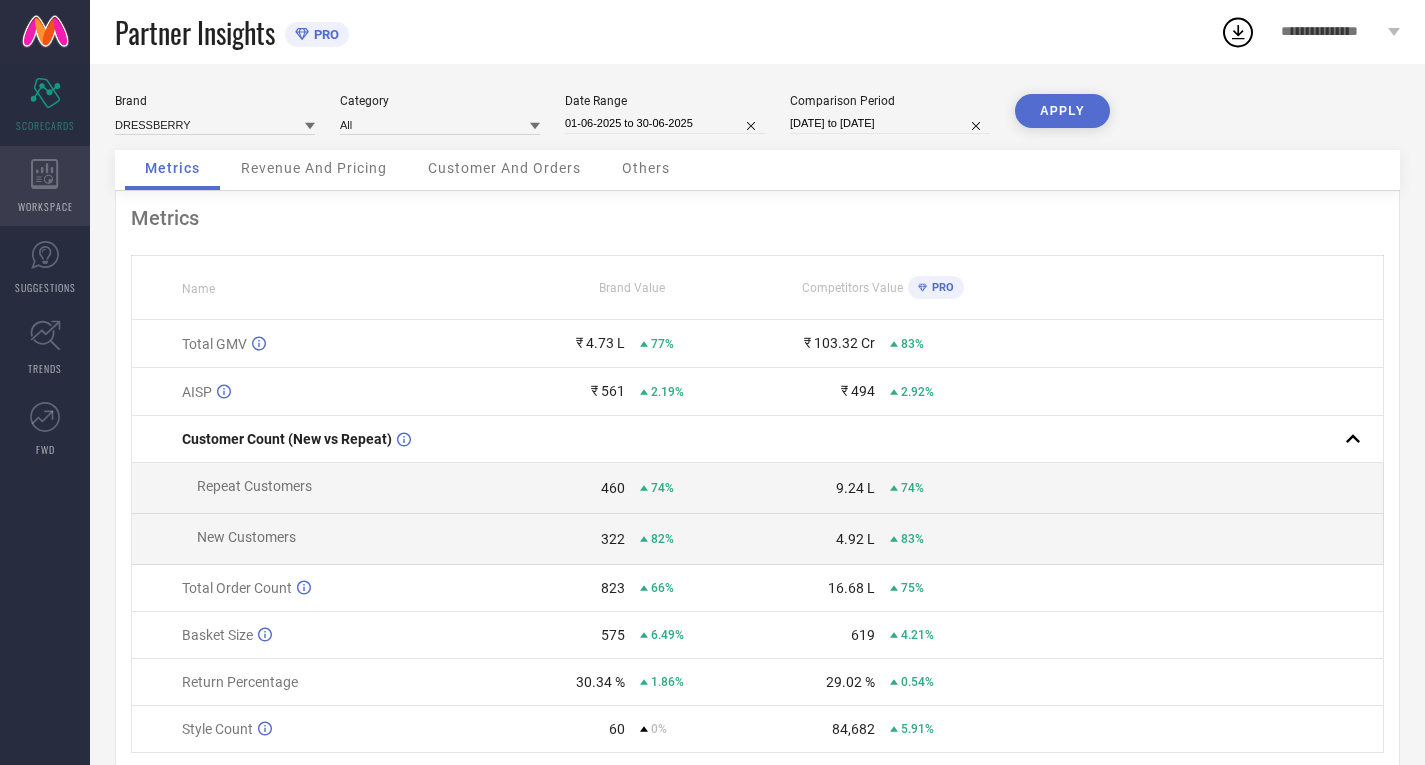 click on "WORKSPACE" at bounding box center (45, 186) 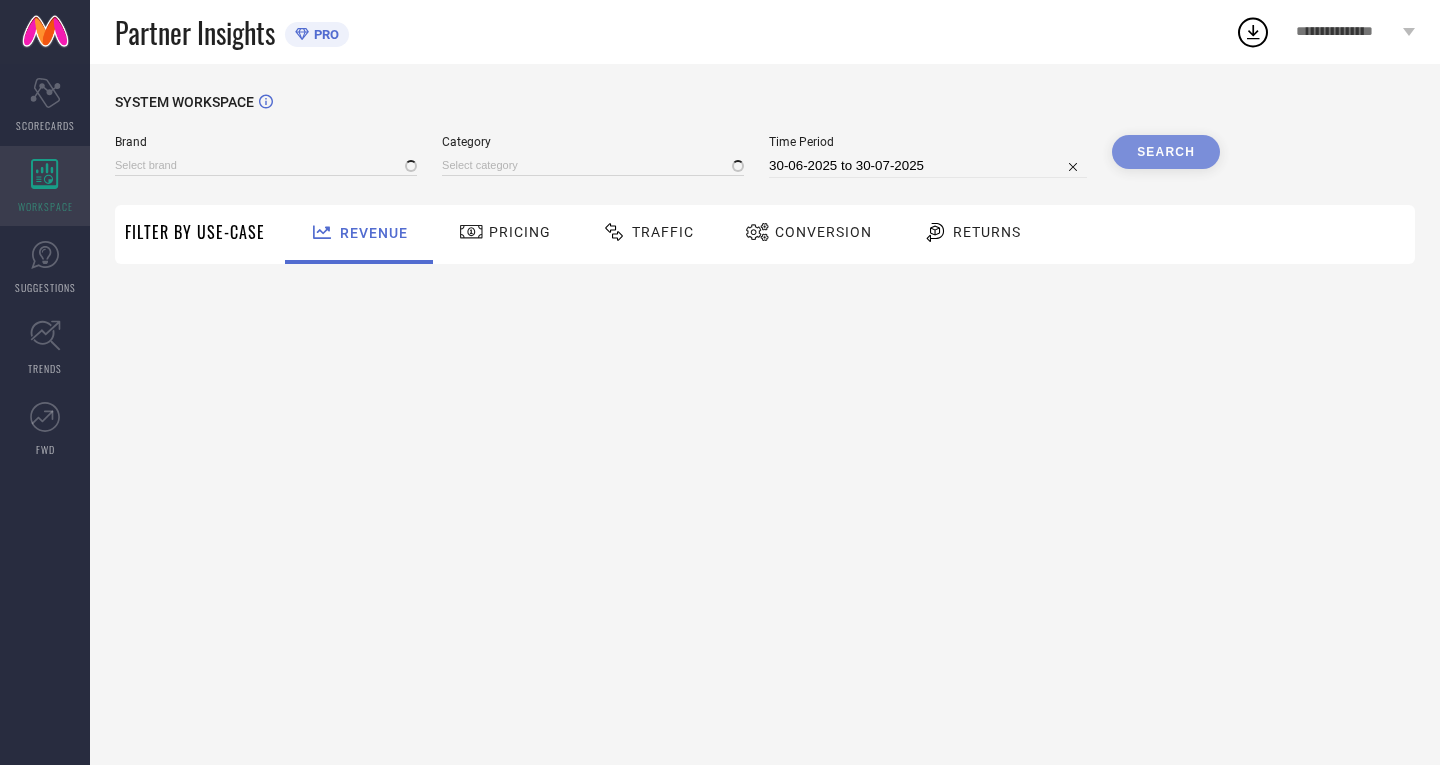type on "ANOUK" 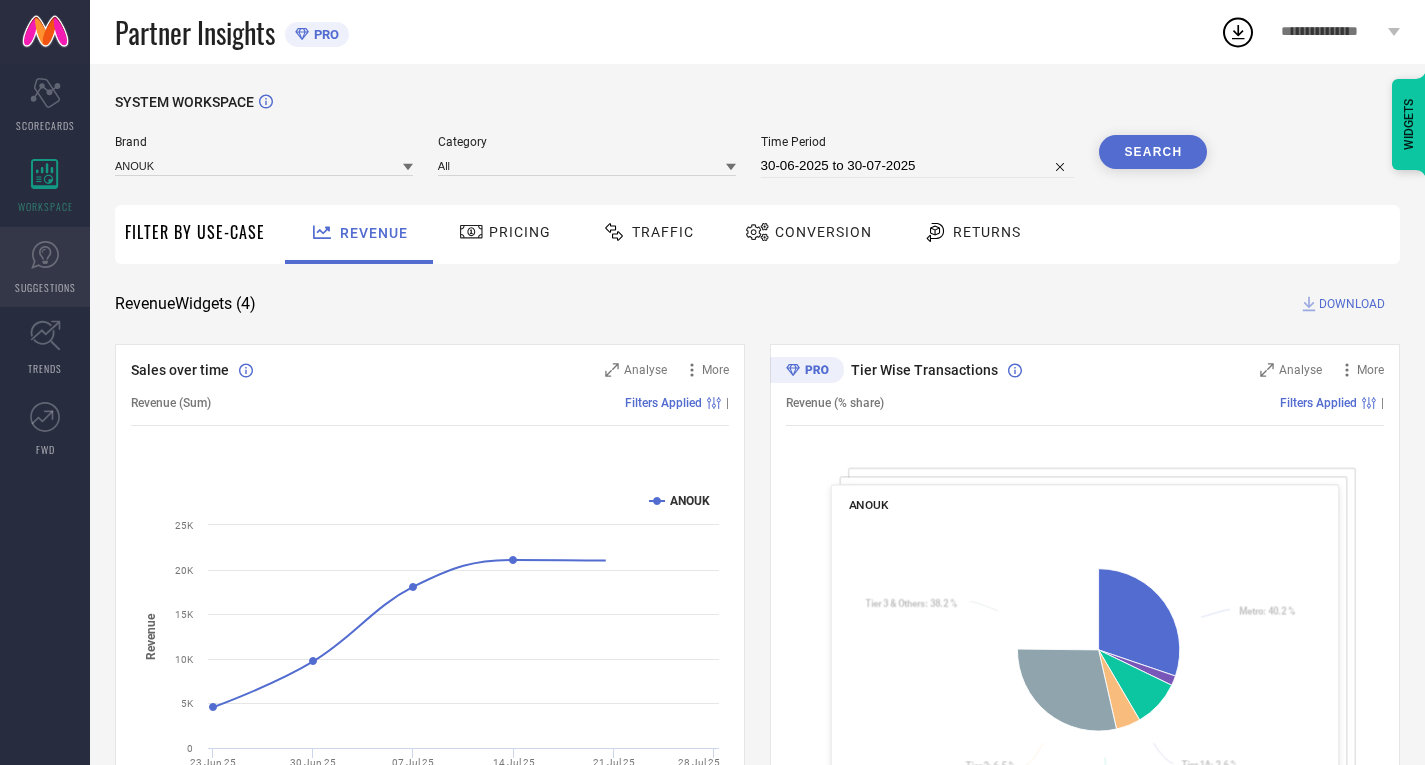 click on "SUGGESTIONS" at bounding box center [45, 267] 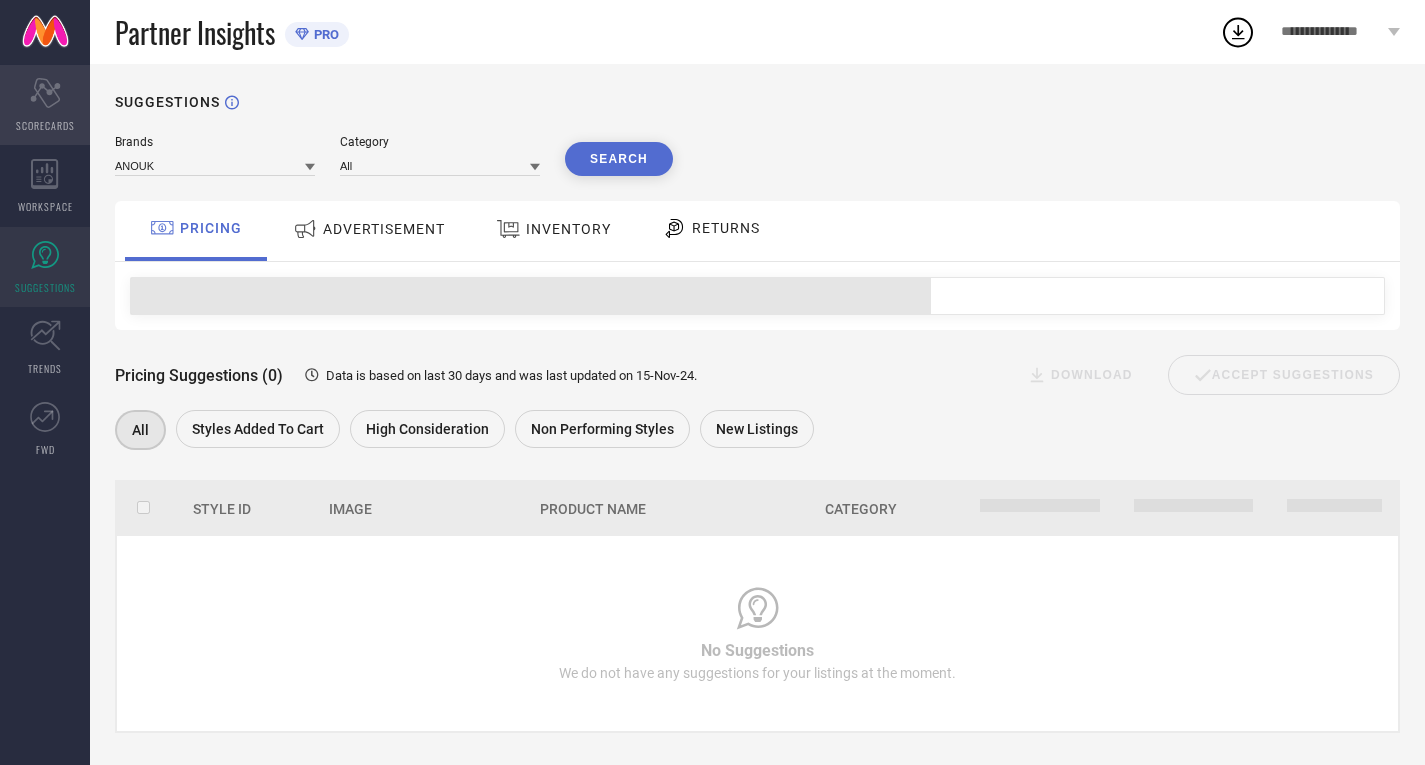 click on "Scorecard SCORECARDS" at bounding box center [45, 105] 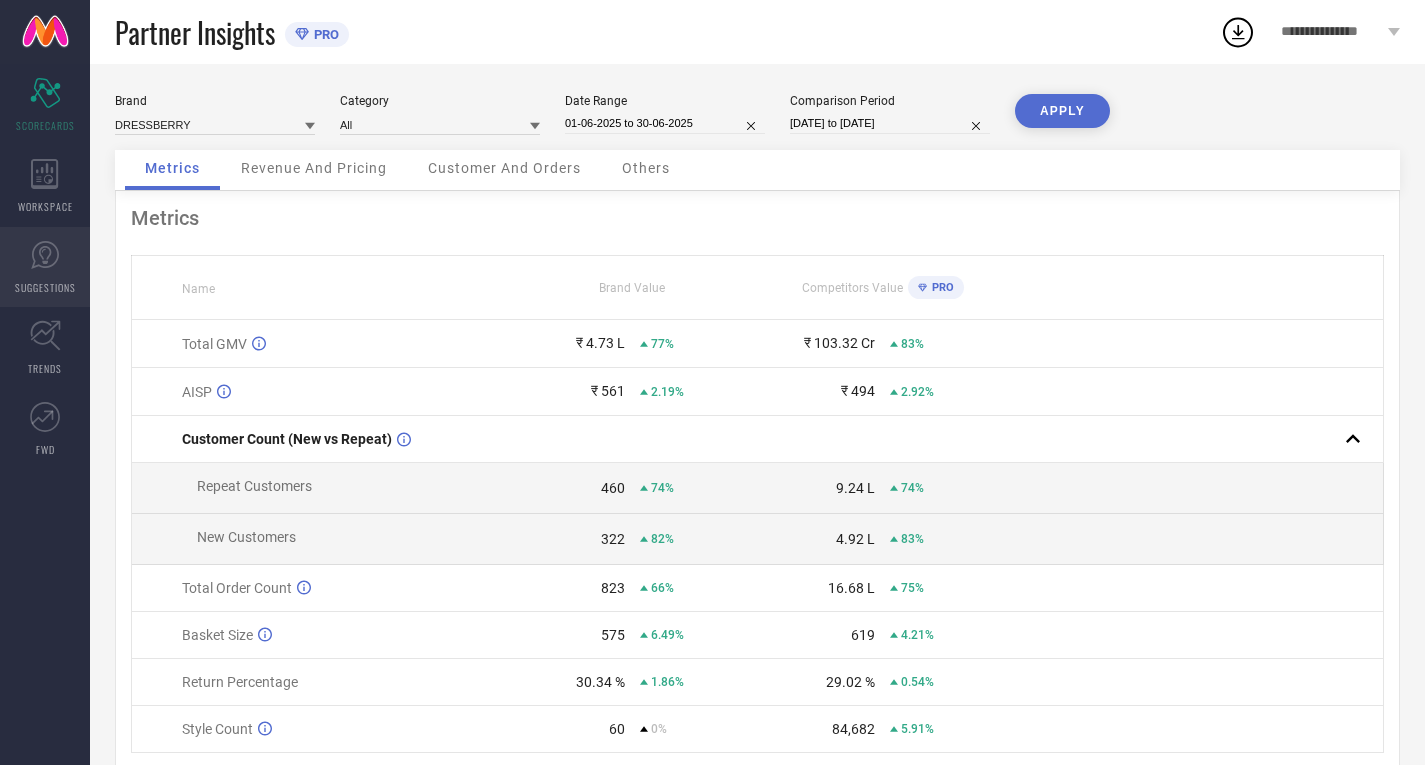 click 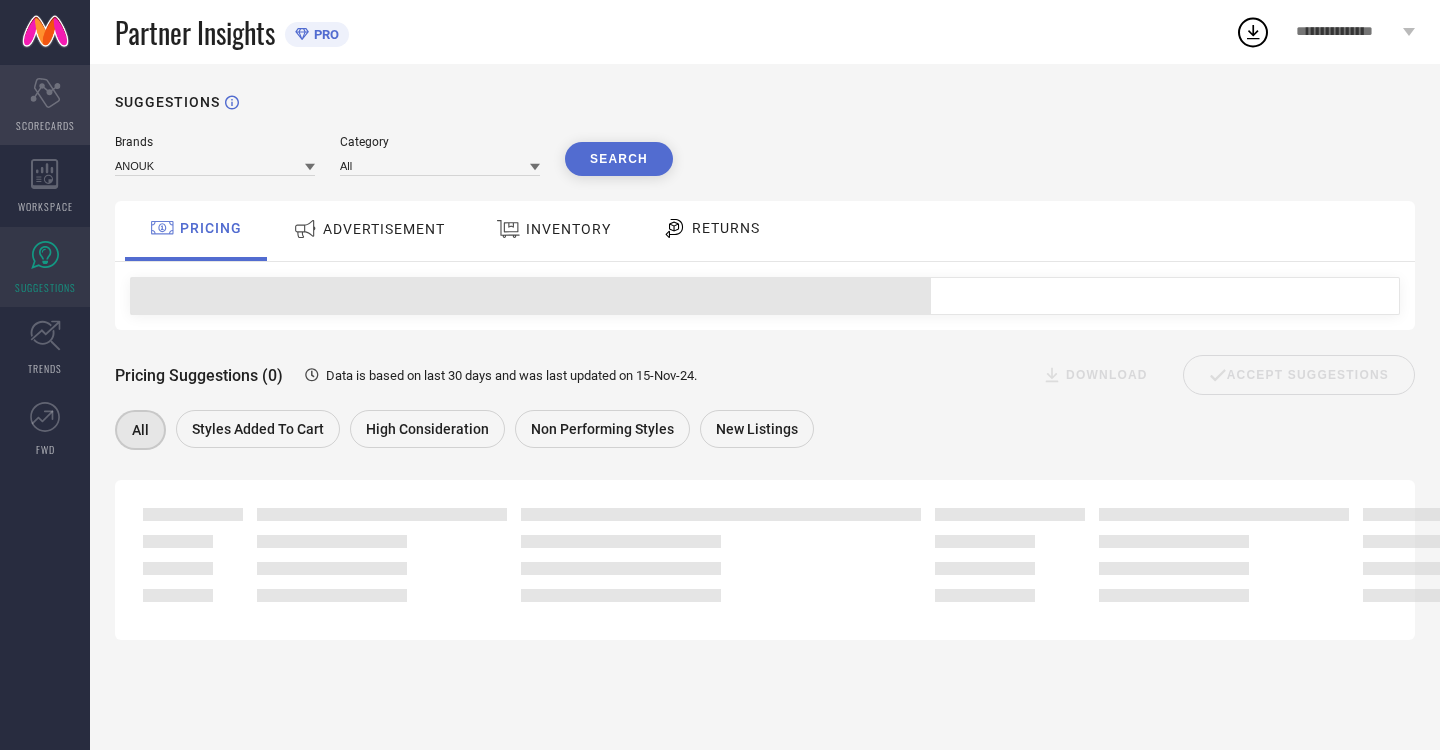 click on "Scorecard" 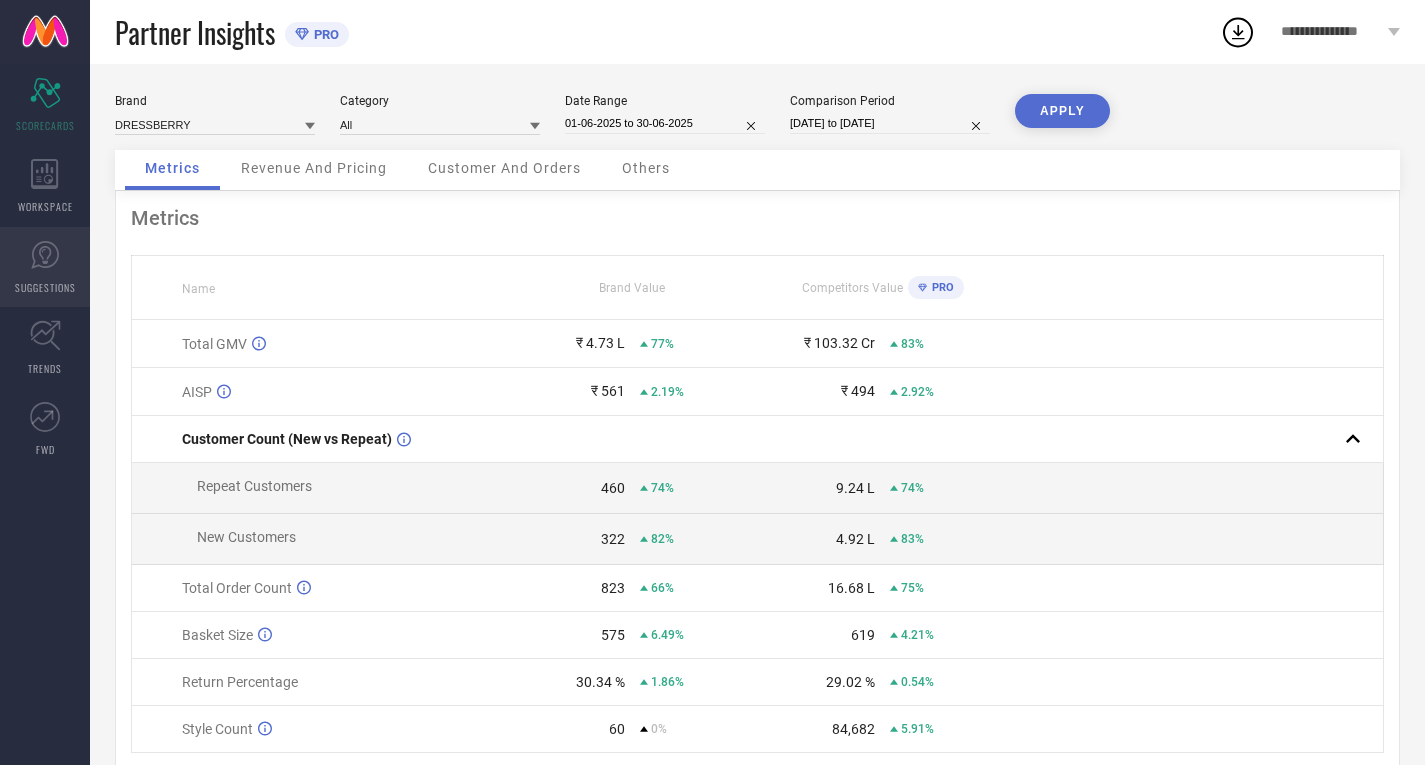click on "SUGGESTIONS" at bounding box center (45, 267) 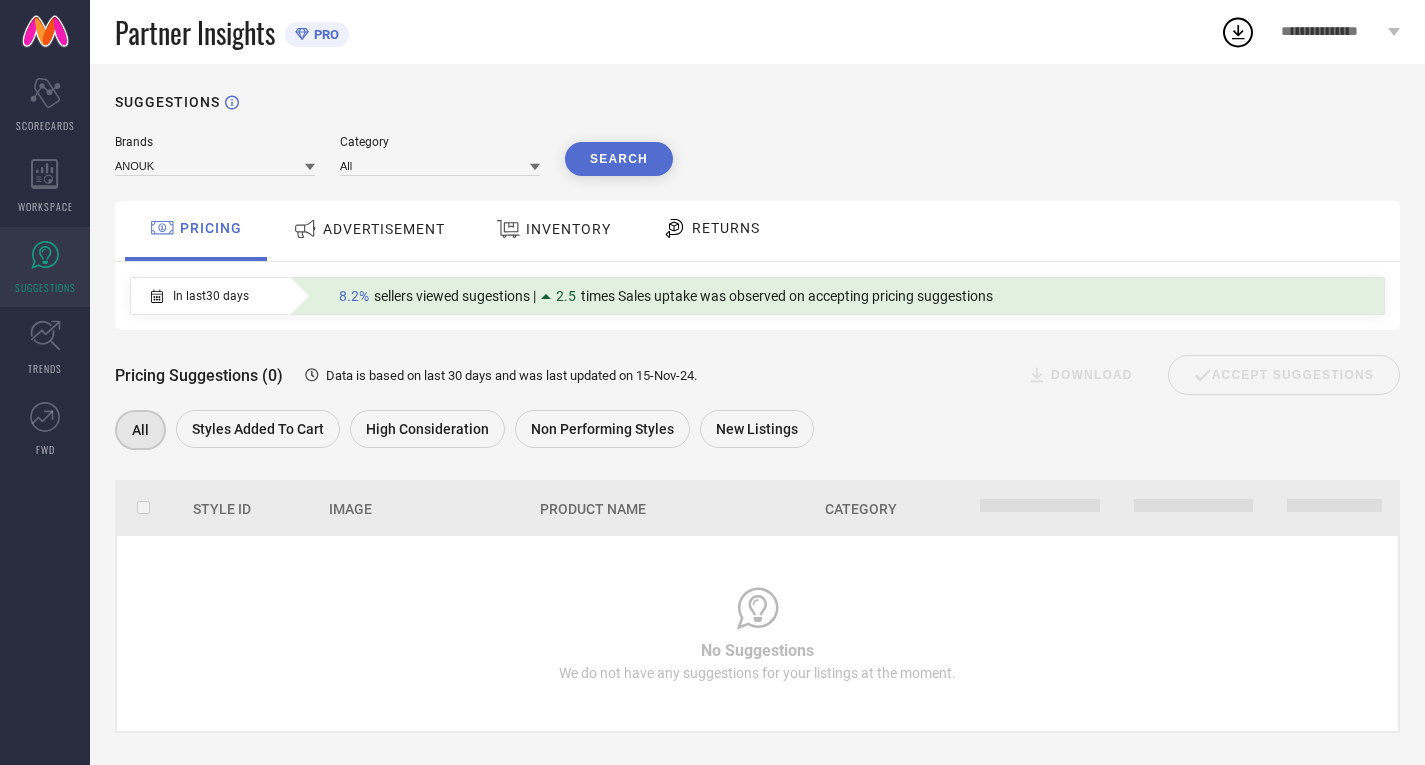 click on "INVENTORY" at bounding box center (553, 231) 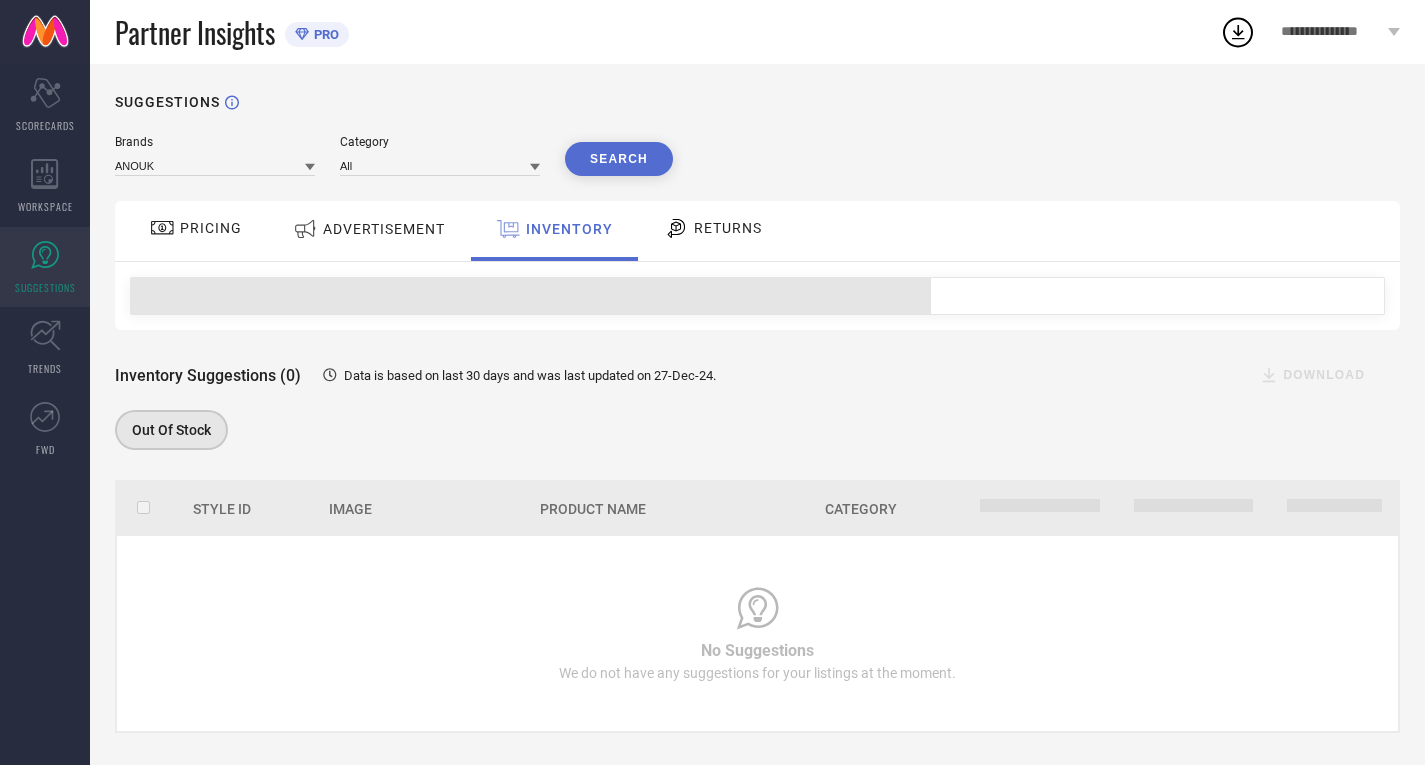 scroll, scrollTop: 22, scrollLeft: 0, axis: vertical 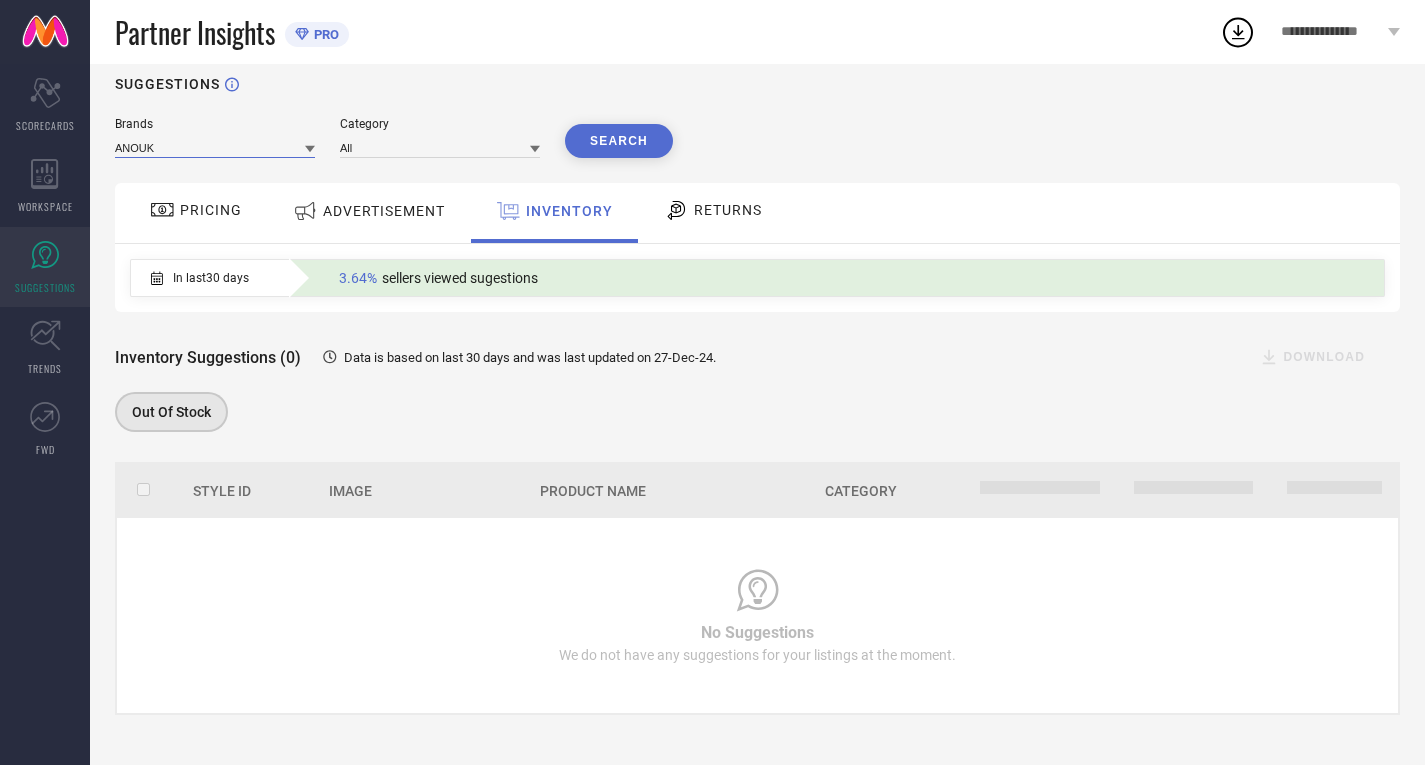 click at bounding box center [215, 147] 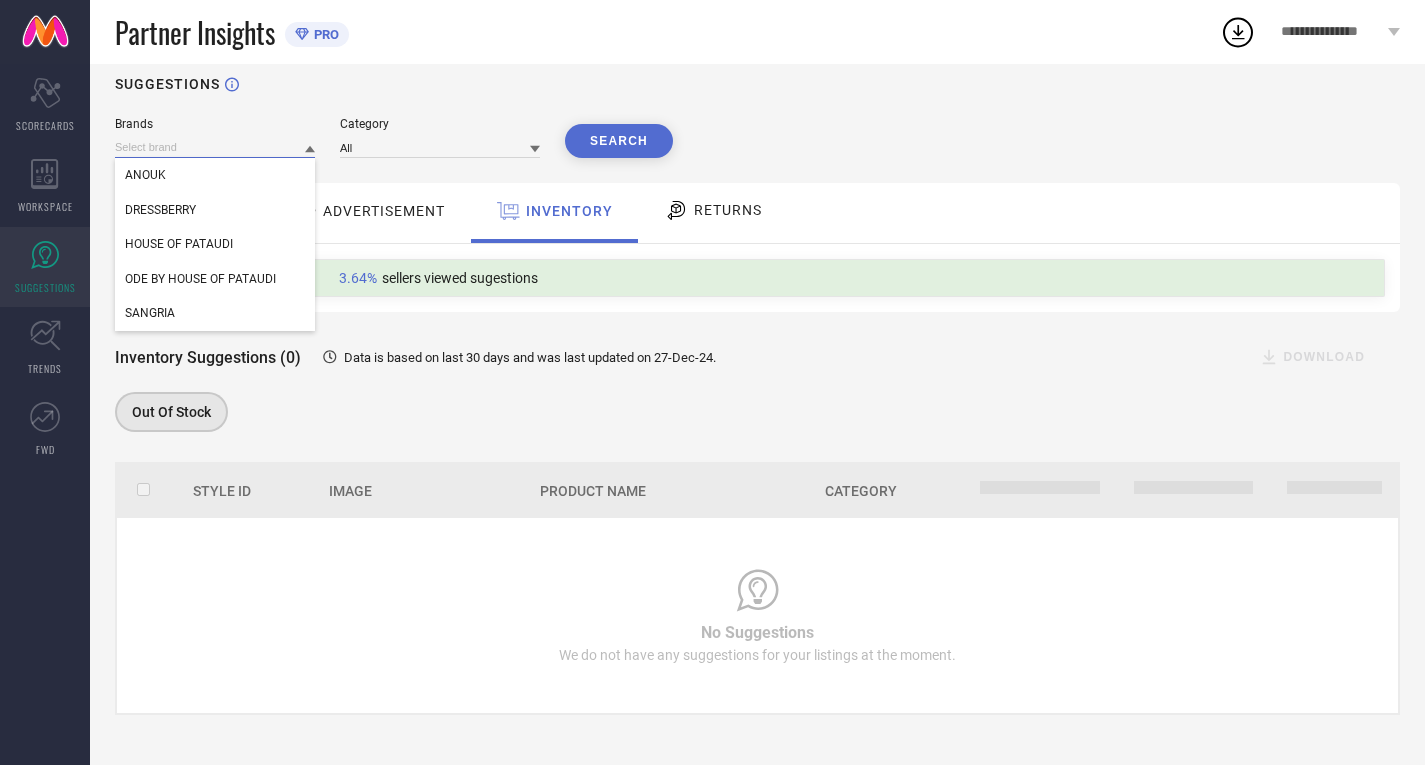 click on "In last  30   days" at bounding box center [200, 278] 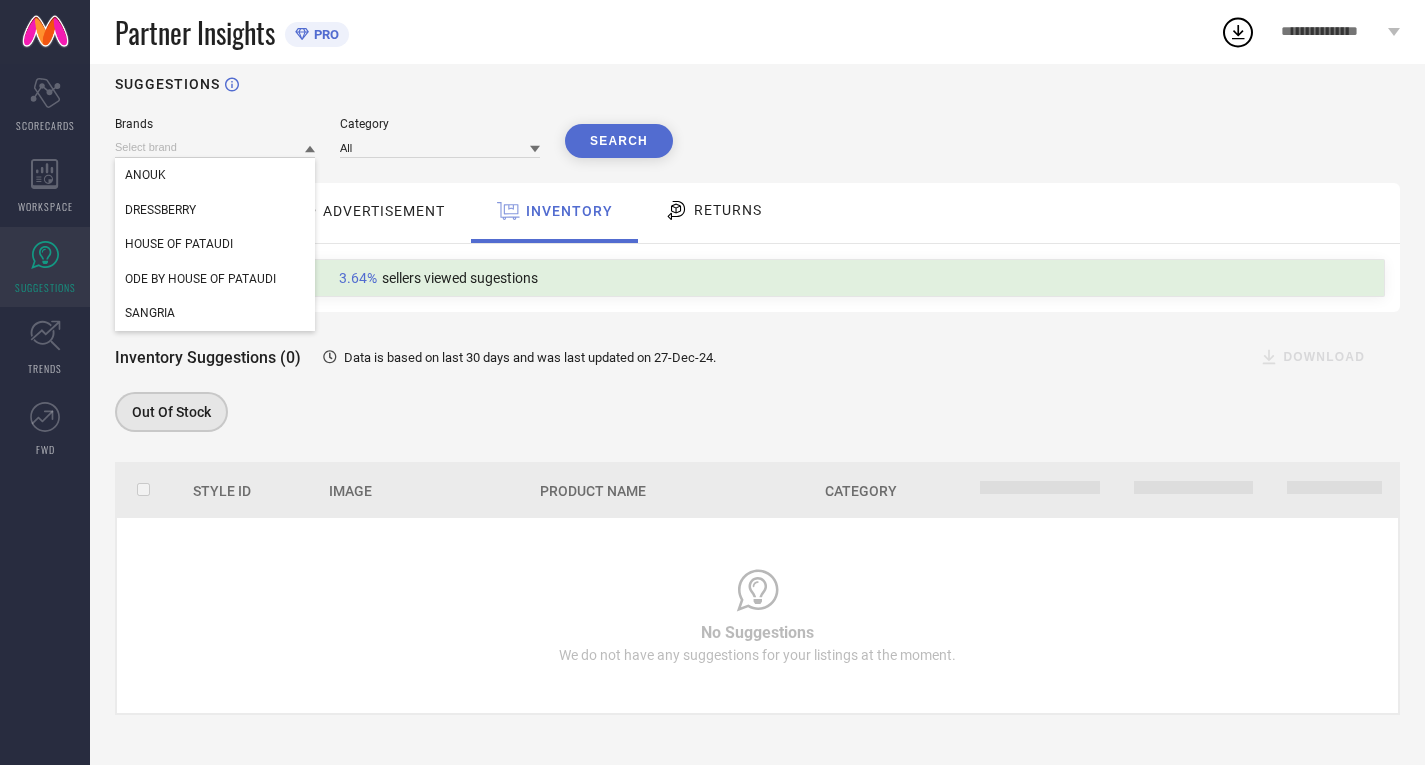 type 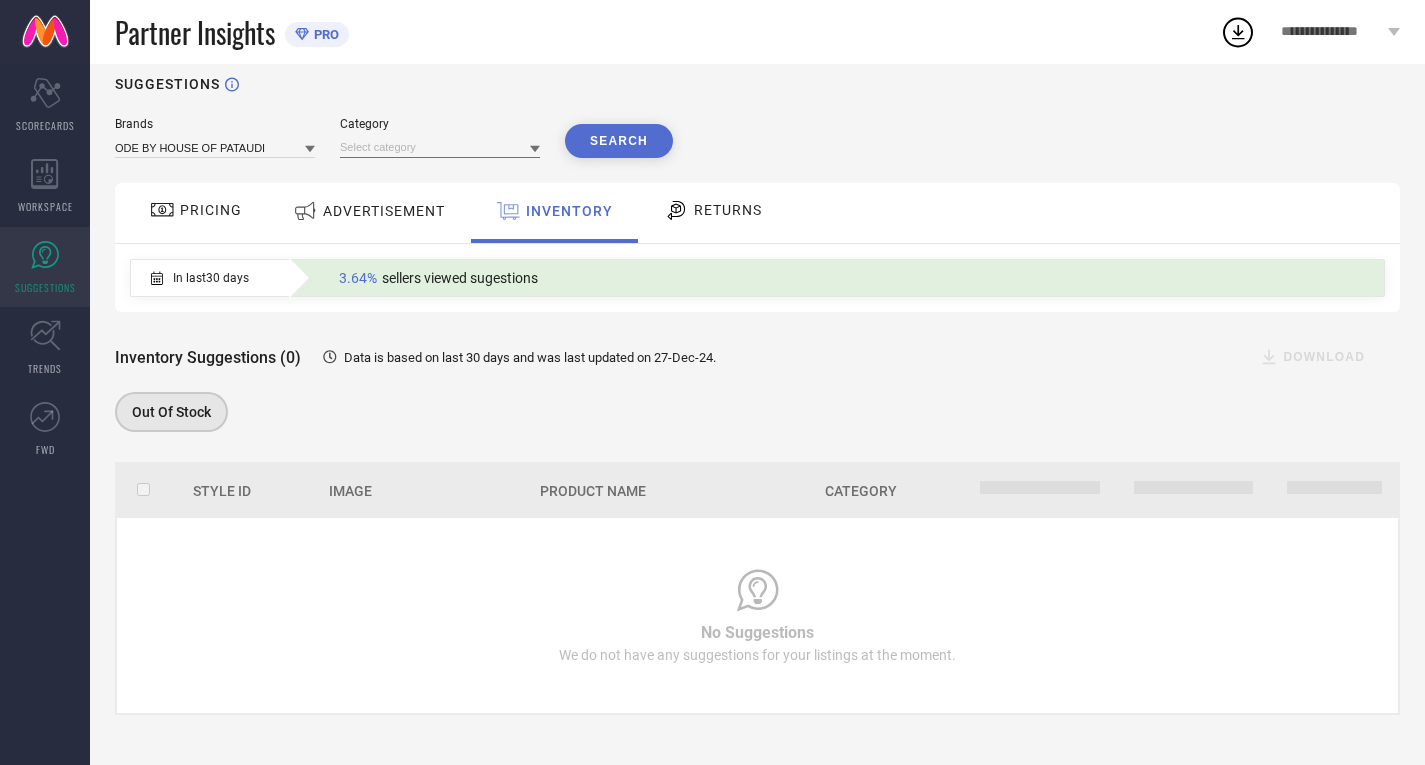 click at bounding box center (440, 147) 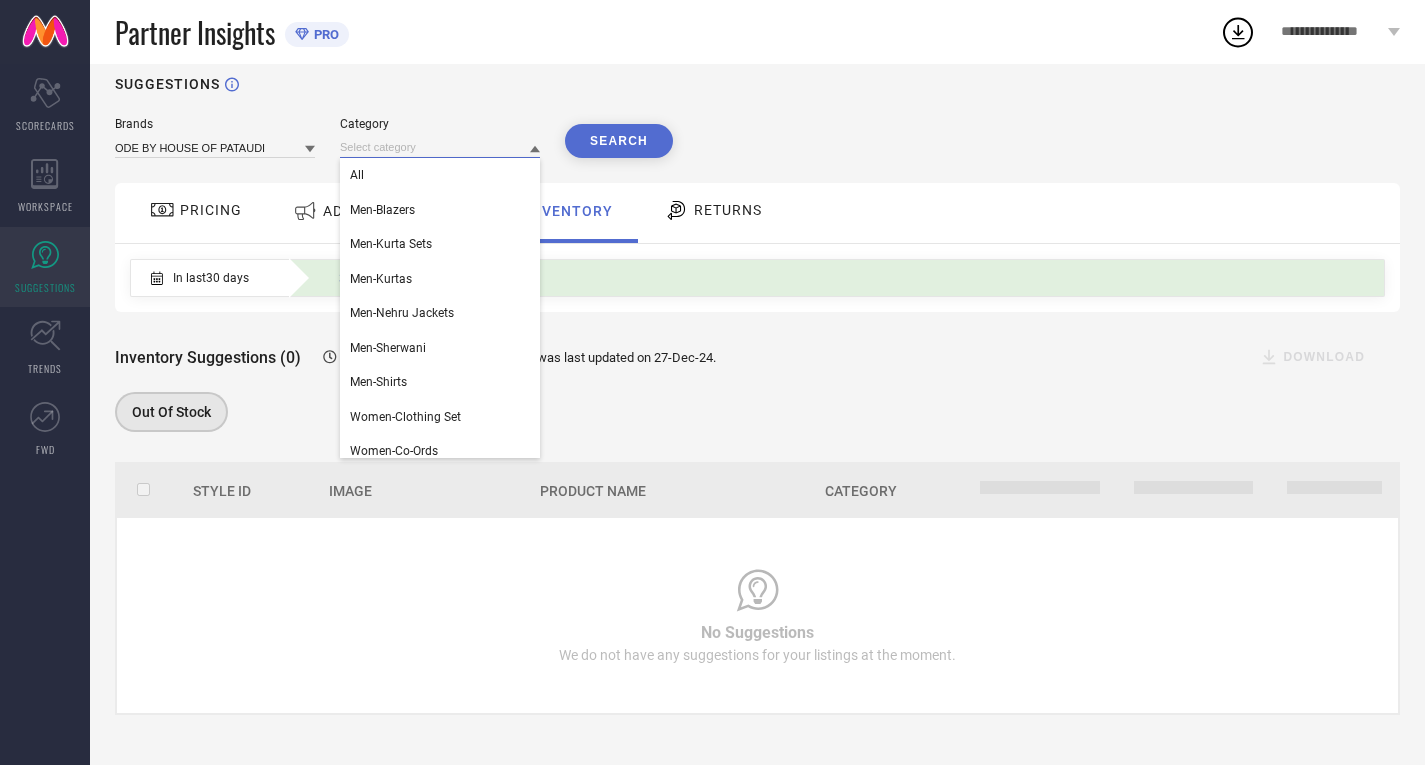 click on "ADVERTISEMENT" at bounding box center (369, 211) 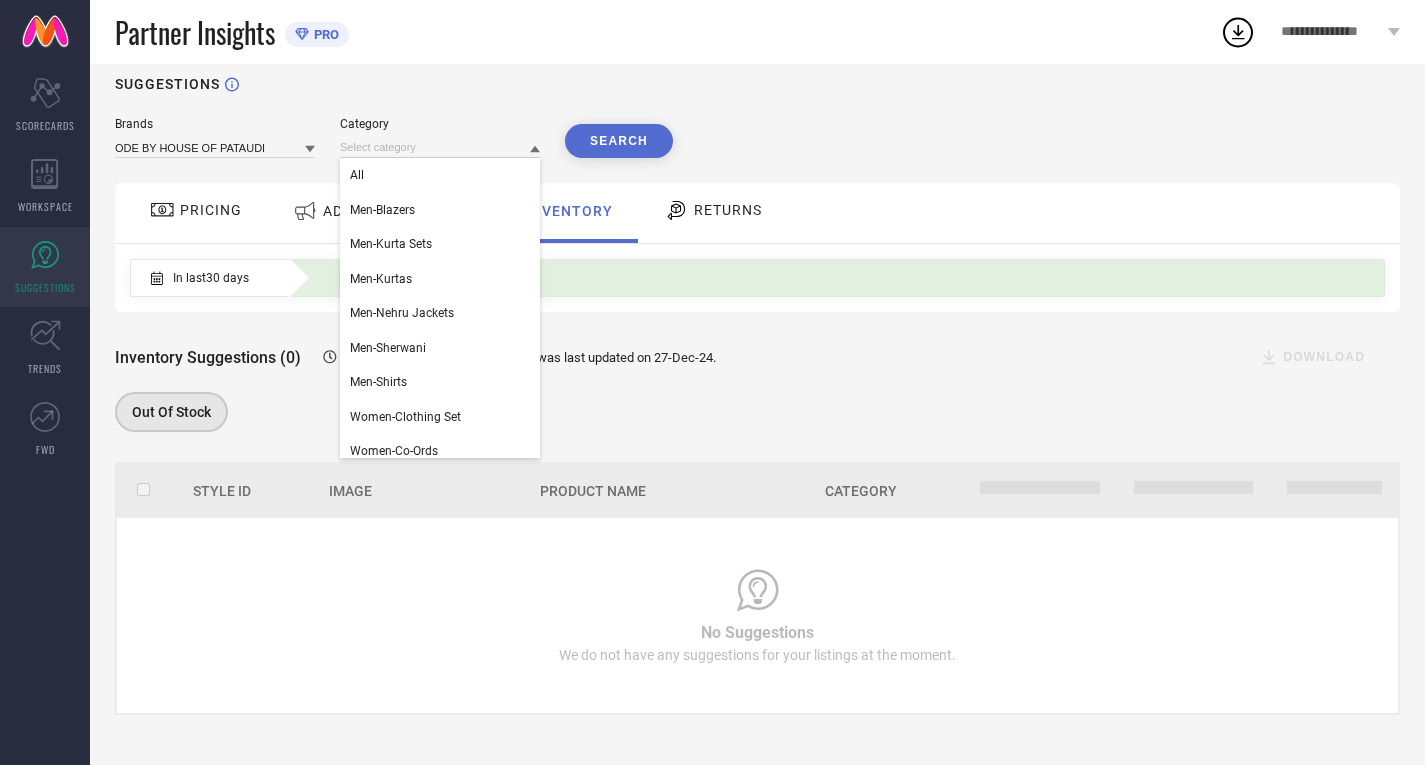 scroll, scrollTop: 0, scrollLeft: 0, axis: both 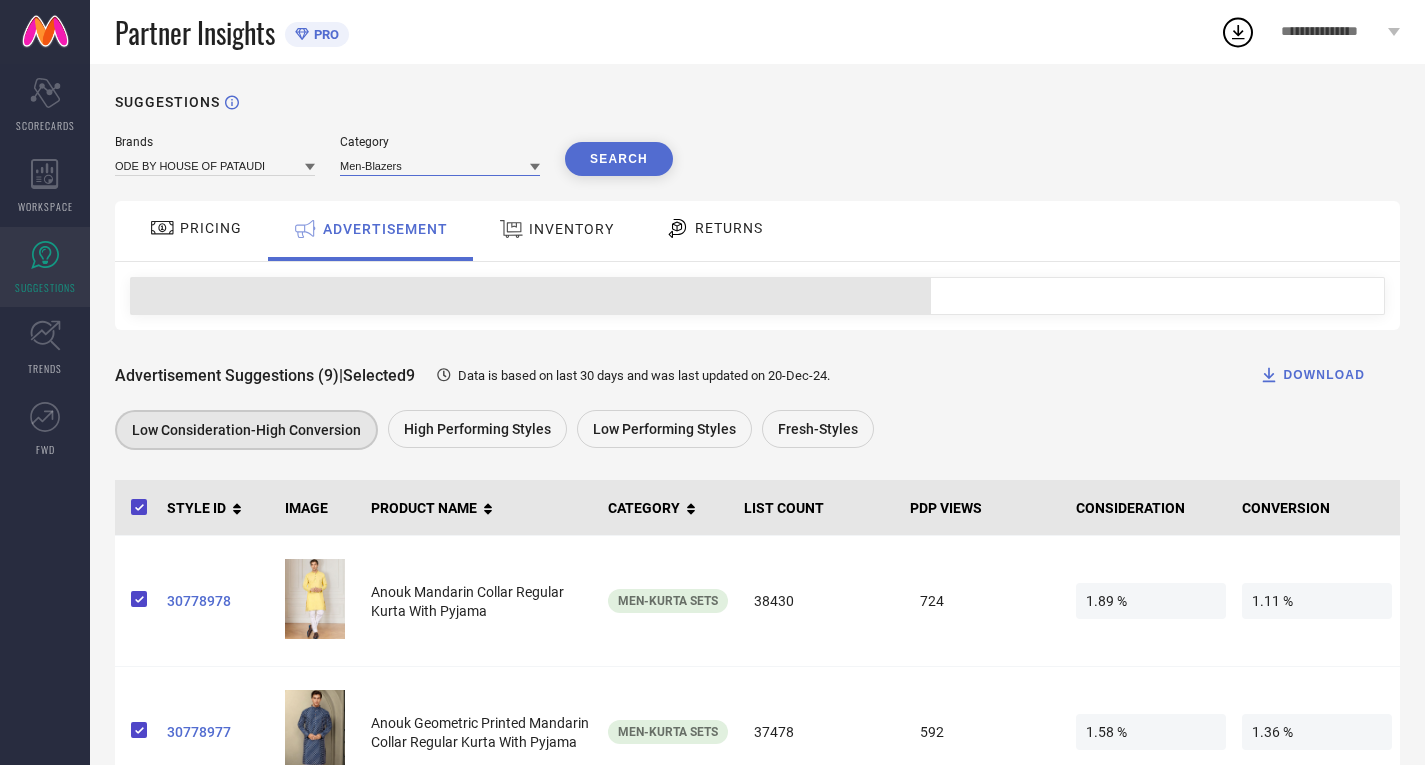 click at bounding box center (440, 165) 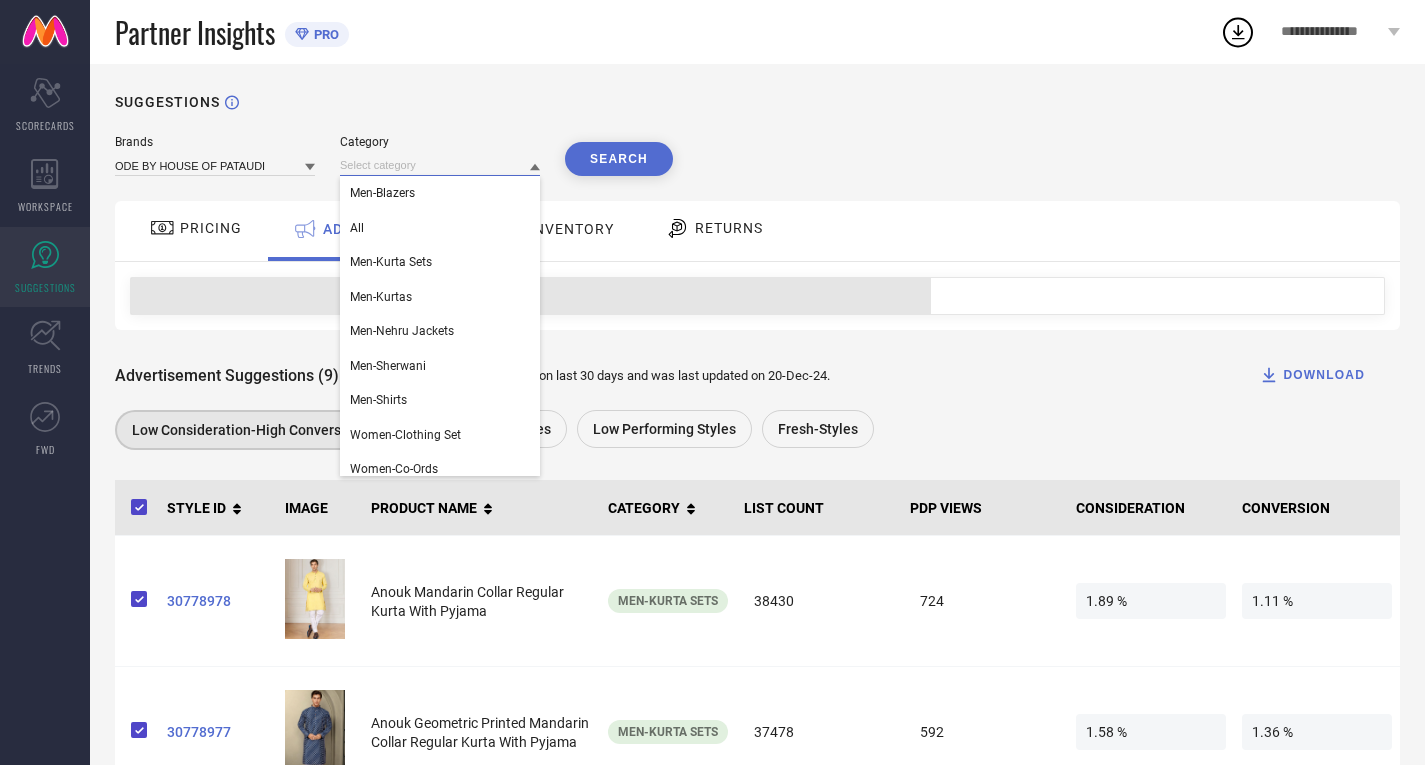 click on "ADVERTISEMENT" at bounding box center [370, 231] 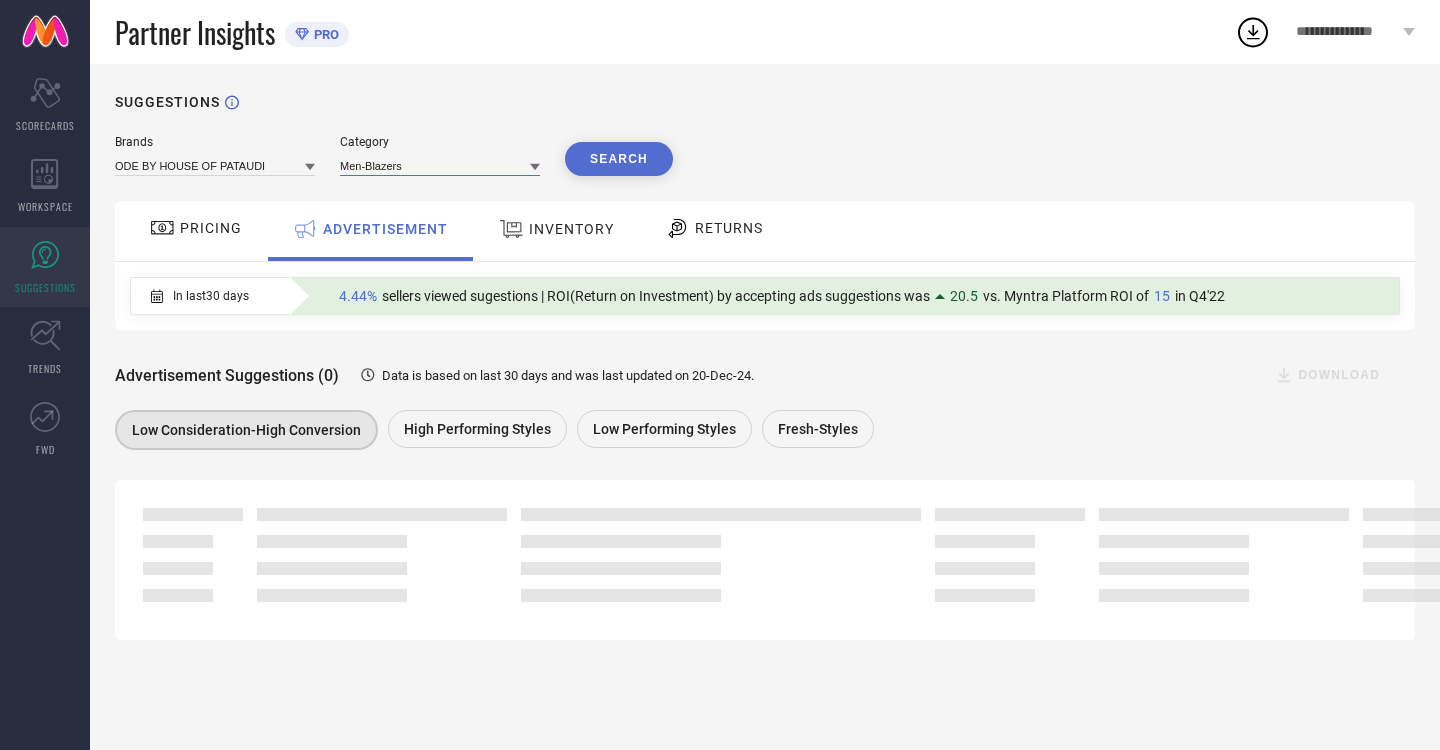 click at bounding box center (440, 165) 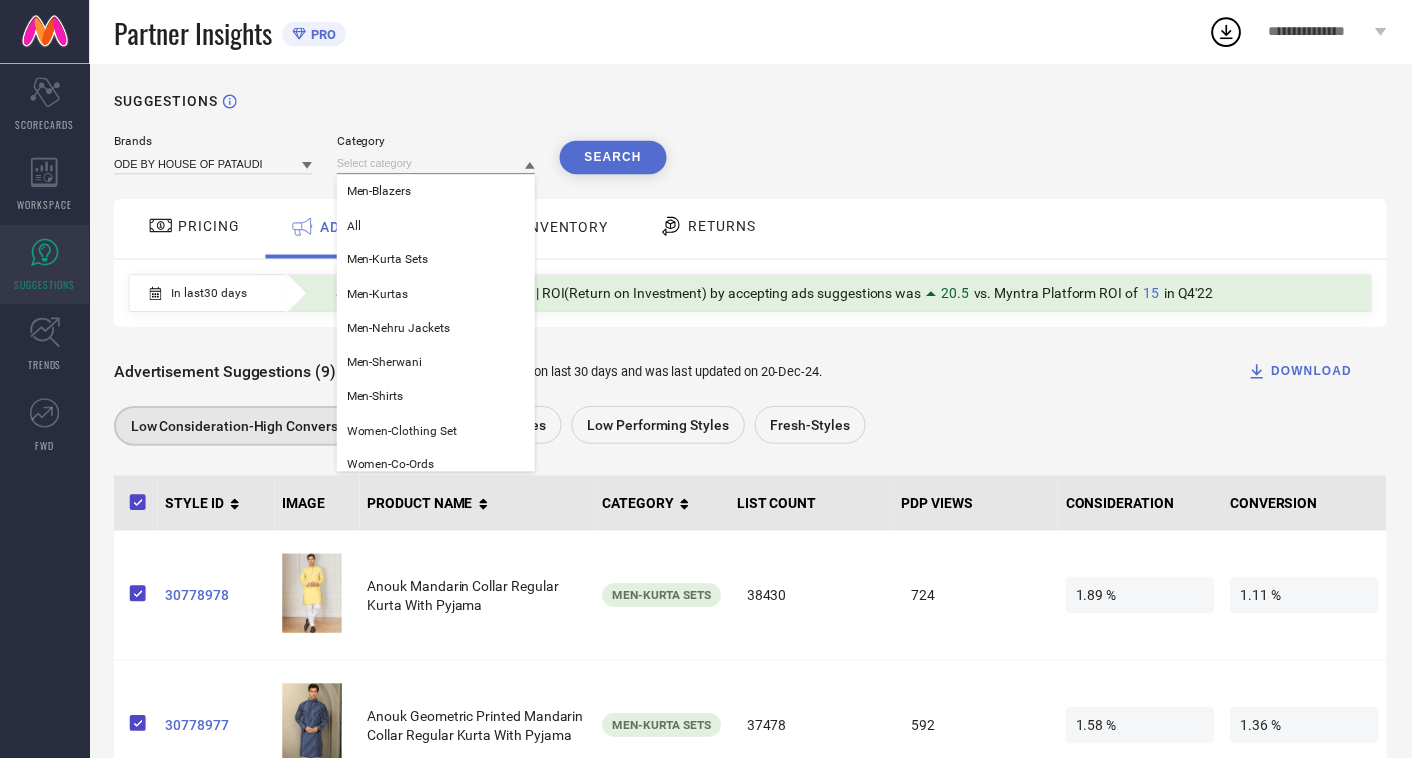 click on "ADVERTISEMENT" at bounding box center [385, 229] 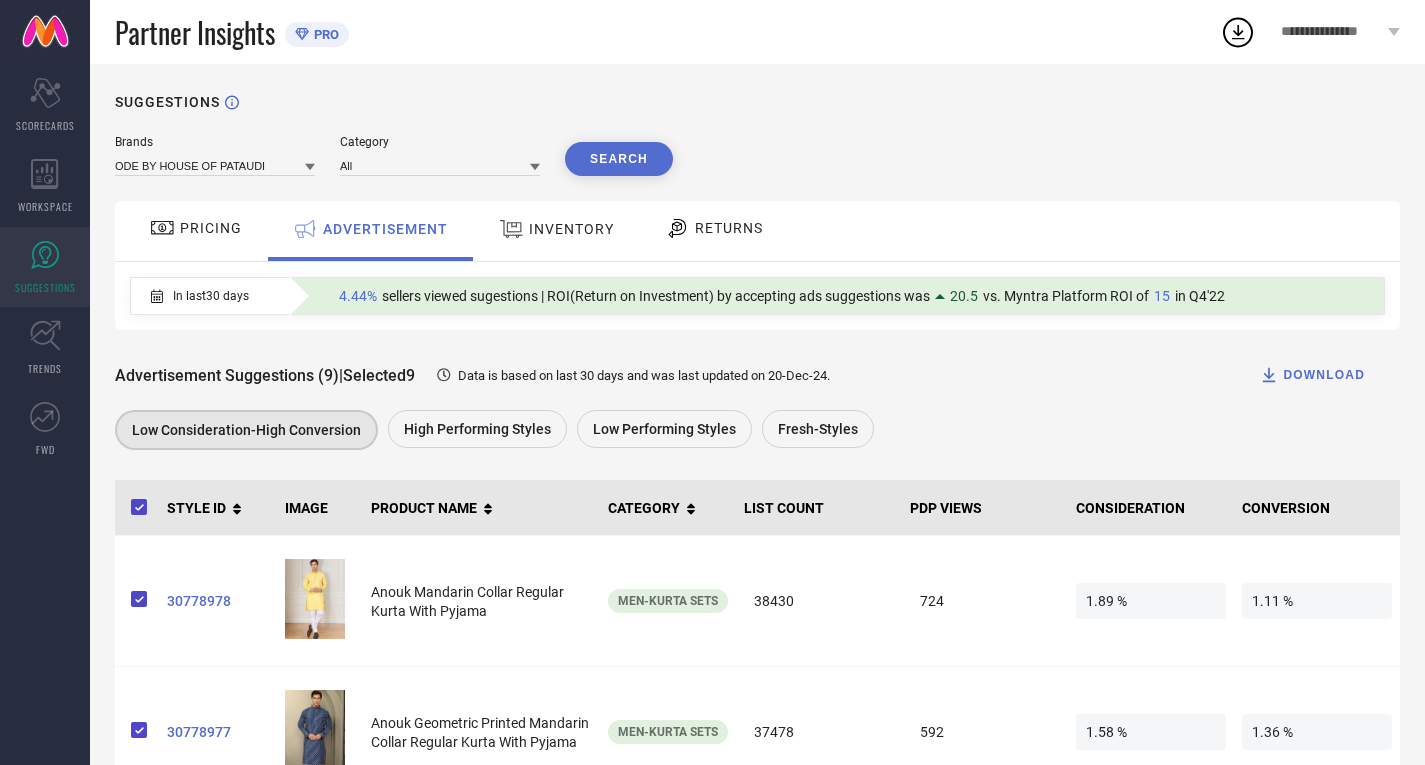 click on "Search" at bounding box center (619, 159) 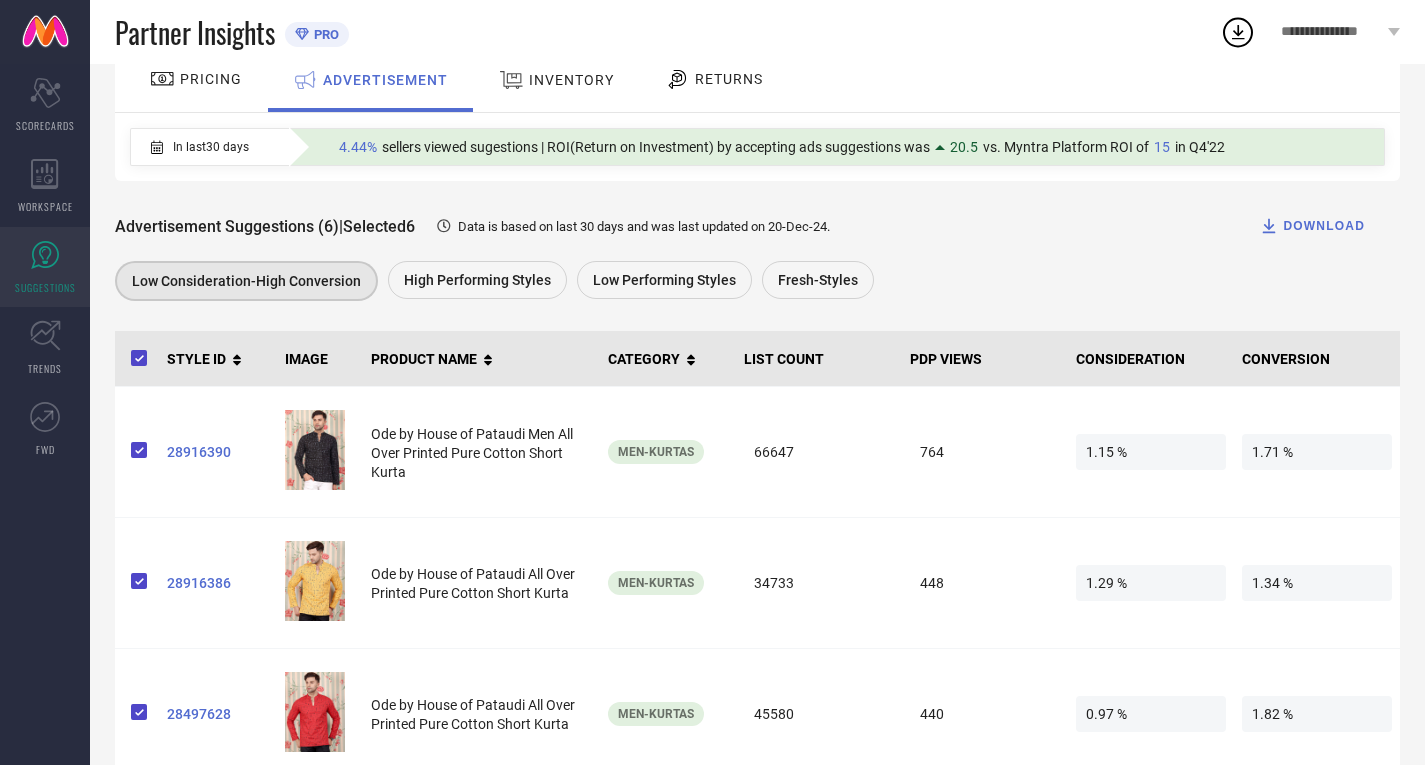 scroll, scrollTop: 154, scrollLeft: 0, axis: vertical 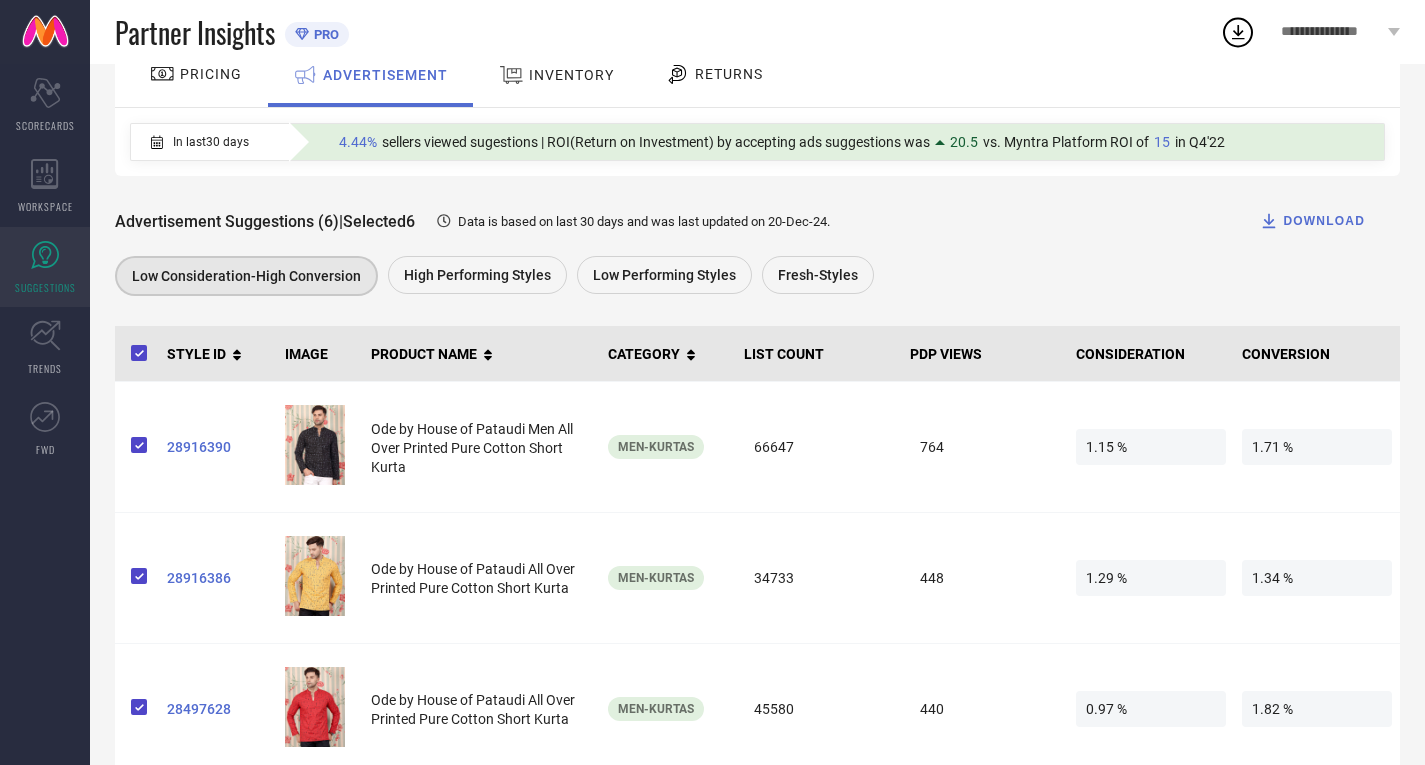 click on "High Performing Styles" at bounding box center [477, 275] 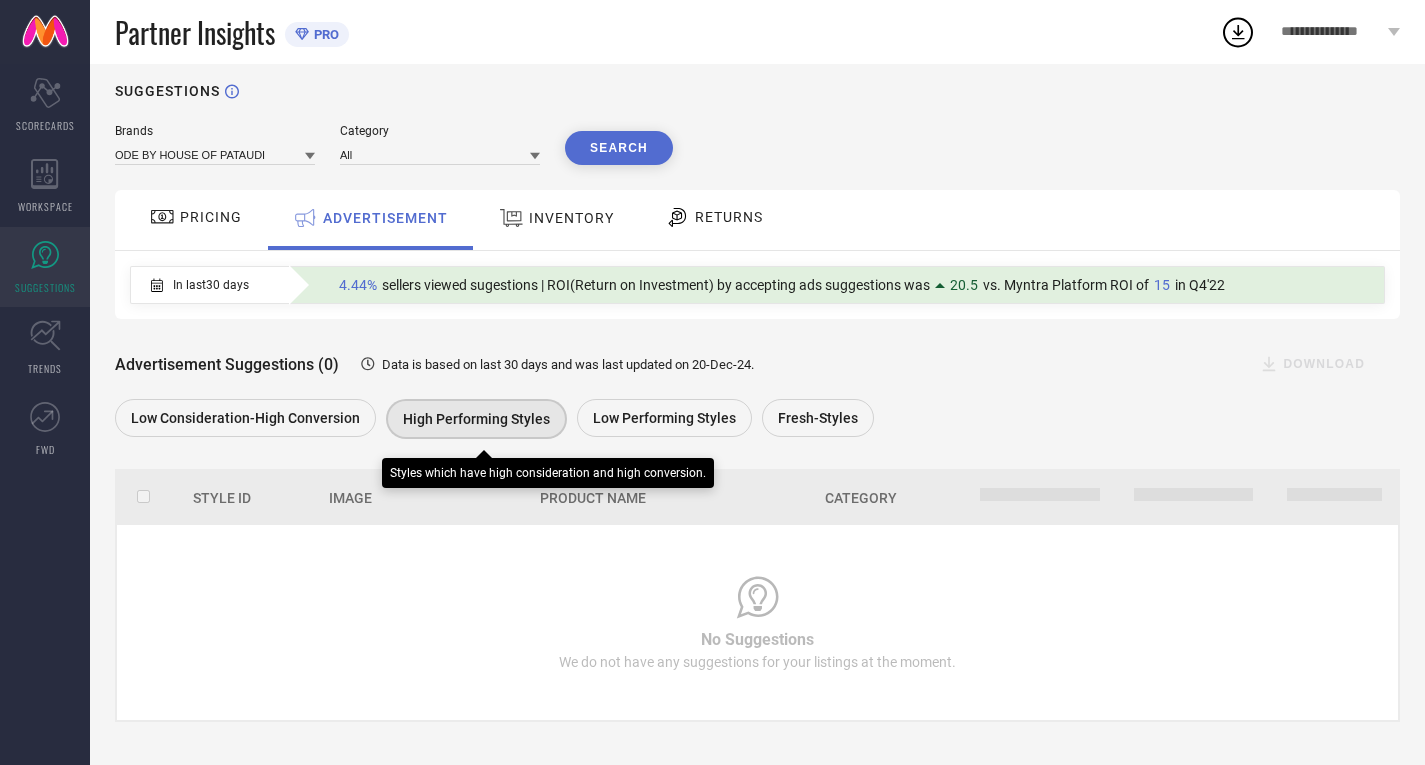 scroll, scrollTop: 23, scrollLeft: 0, axis: vertical 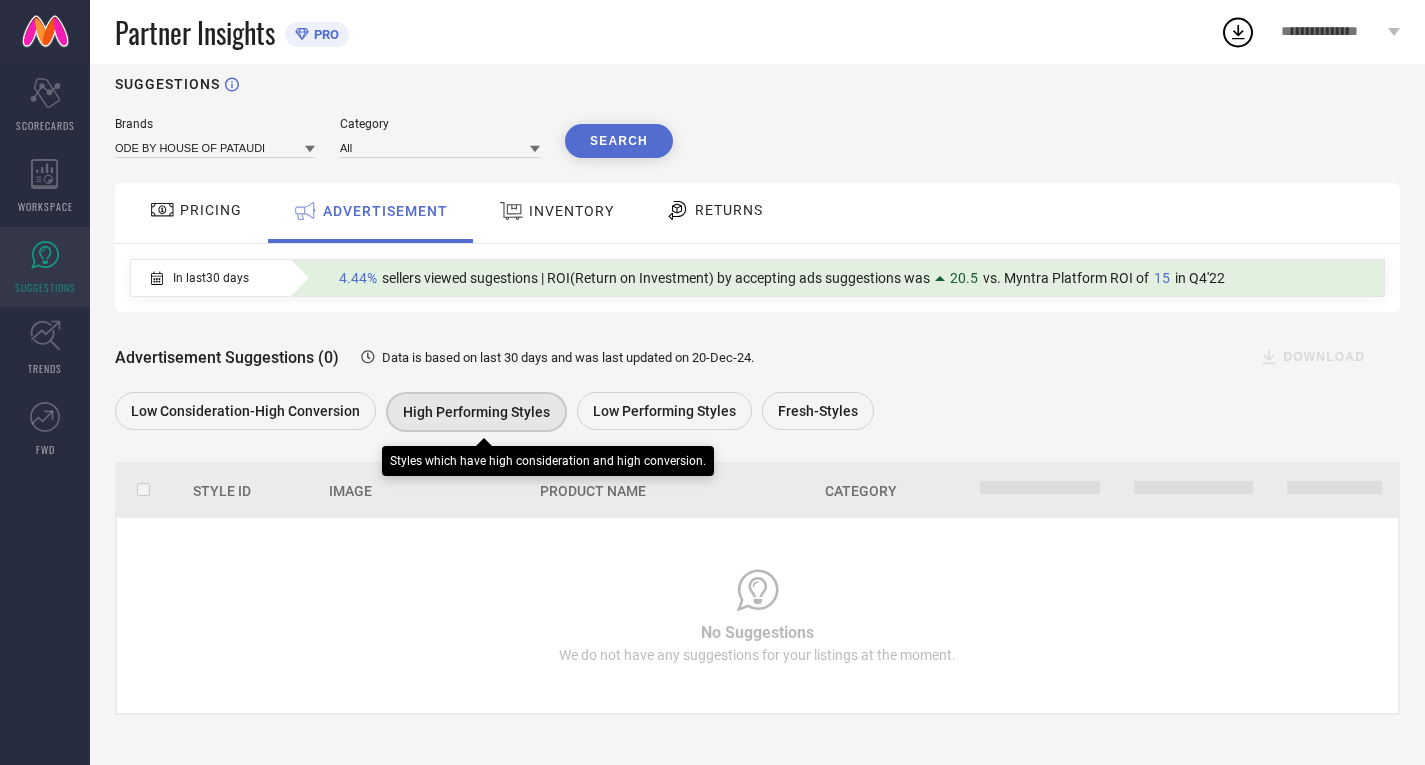 click on "Low Performing Styles" at bounding box center [664, 411] 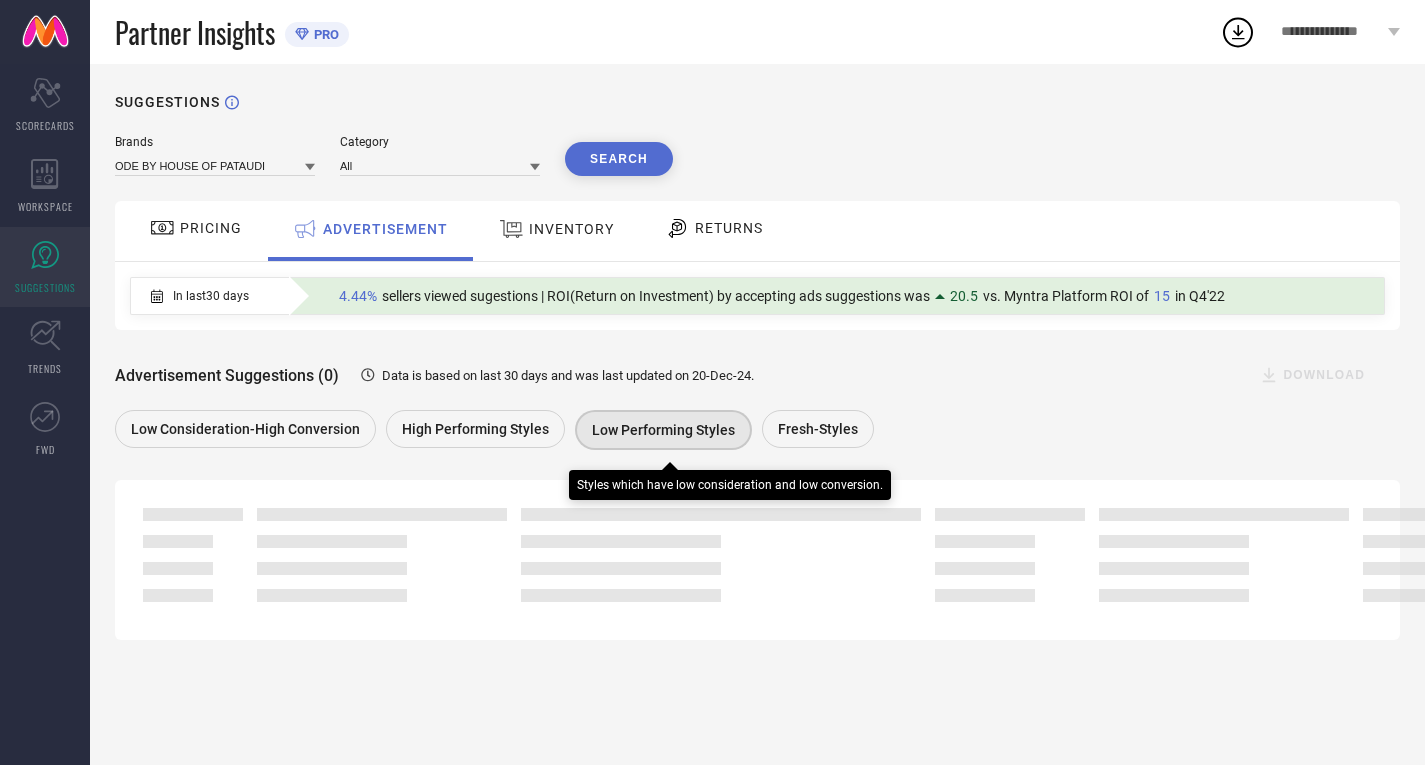 scroll, scrollTop: 23, scrollLeft: 0, axis: vertical 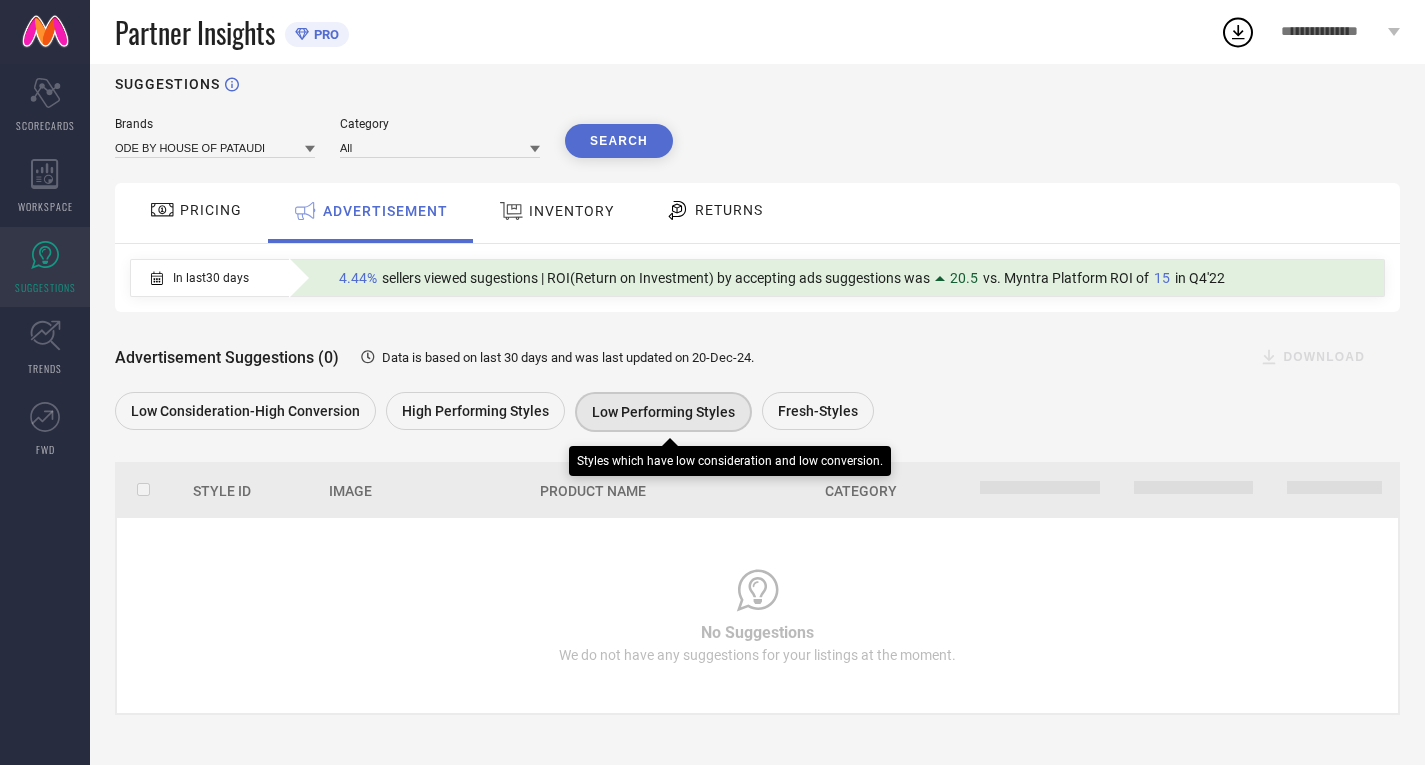 click on "Fresh-Styles" at bounding box center [818, 411] 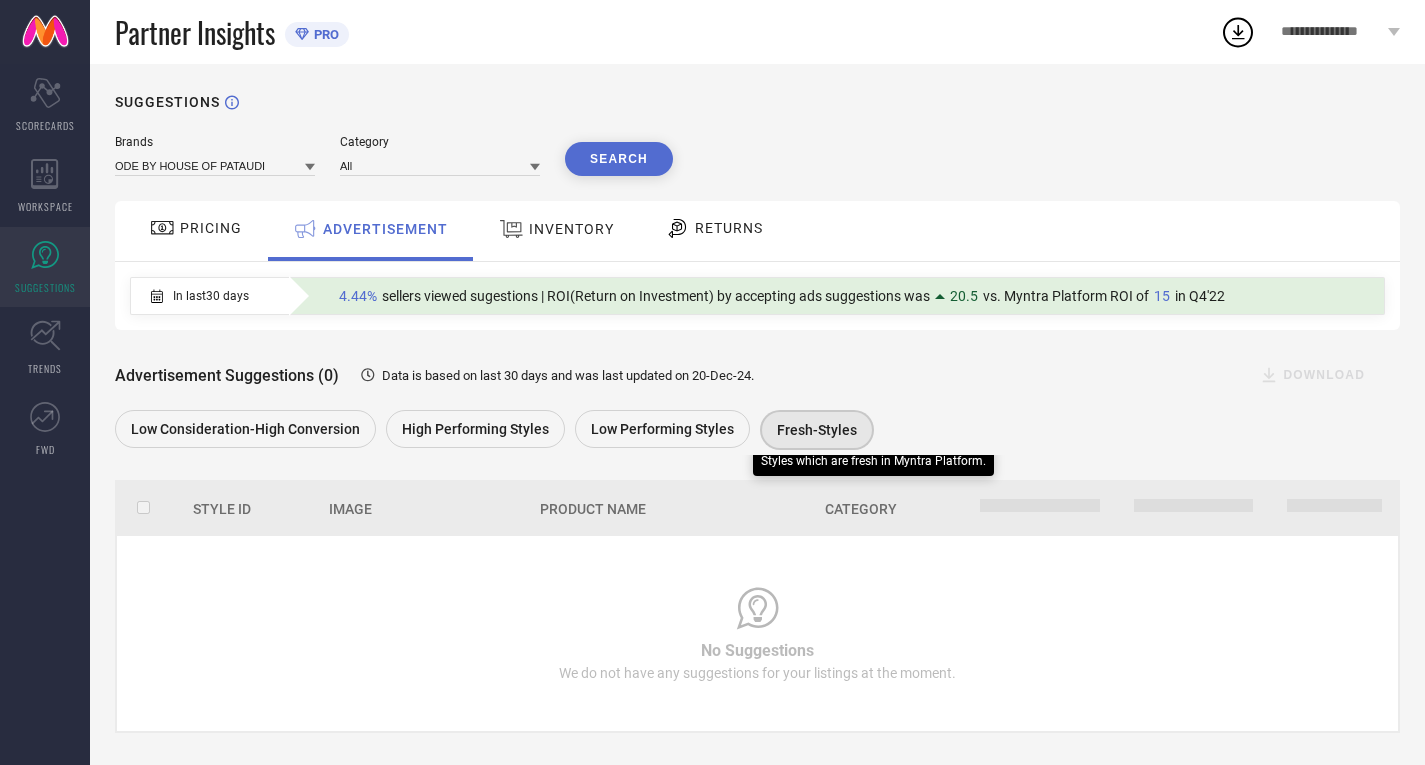 scroll, scrollTop: 23, scrollLeft: 0, axis: vertical 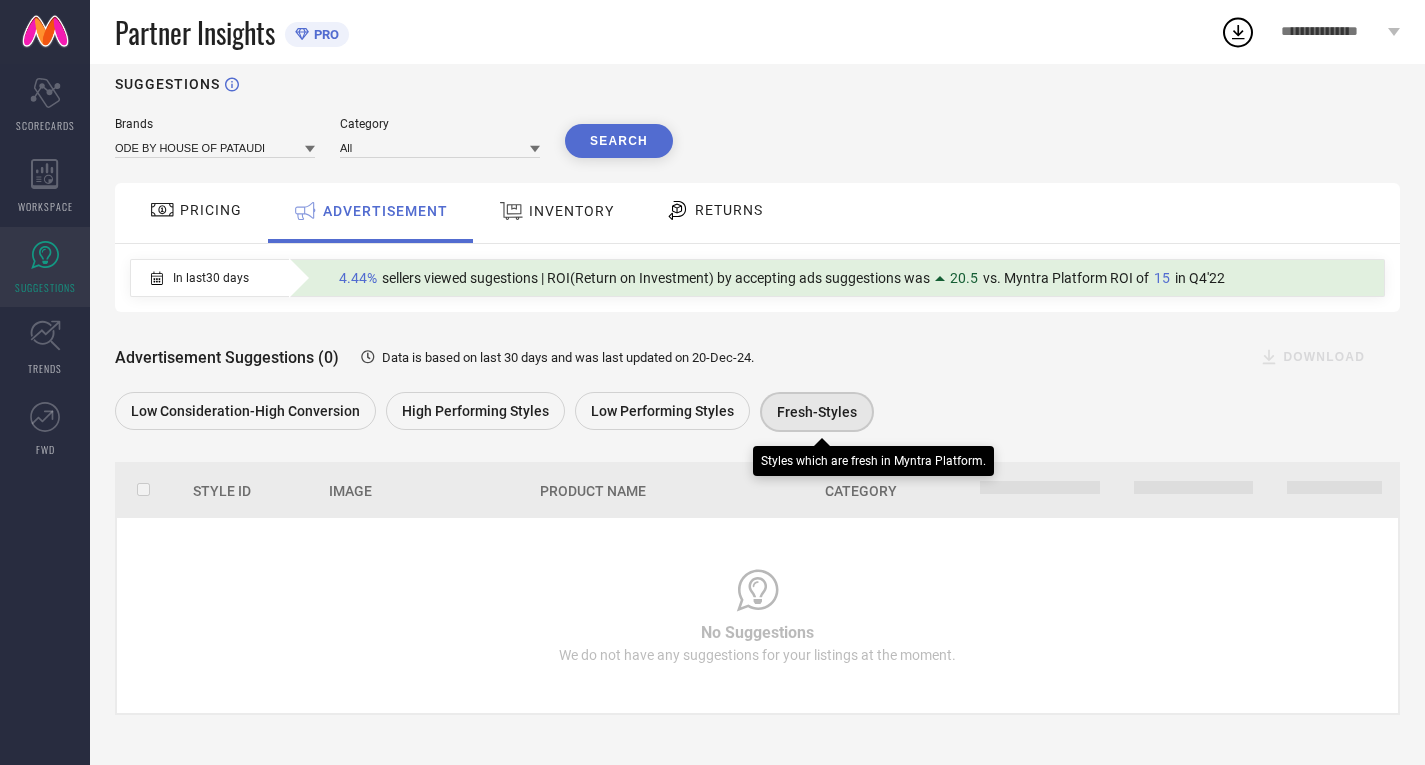 click on "Low Consideration-High Conversion" at bounding box center [250, 413] 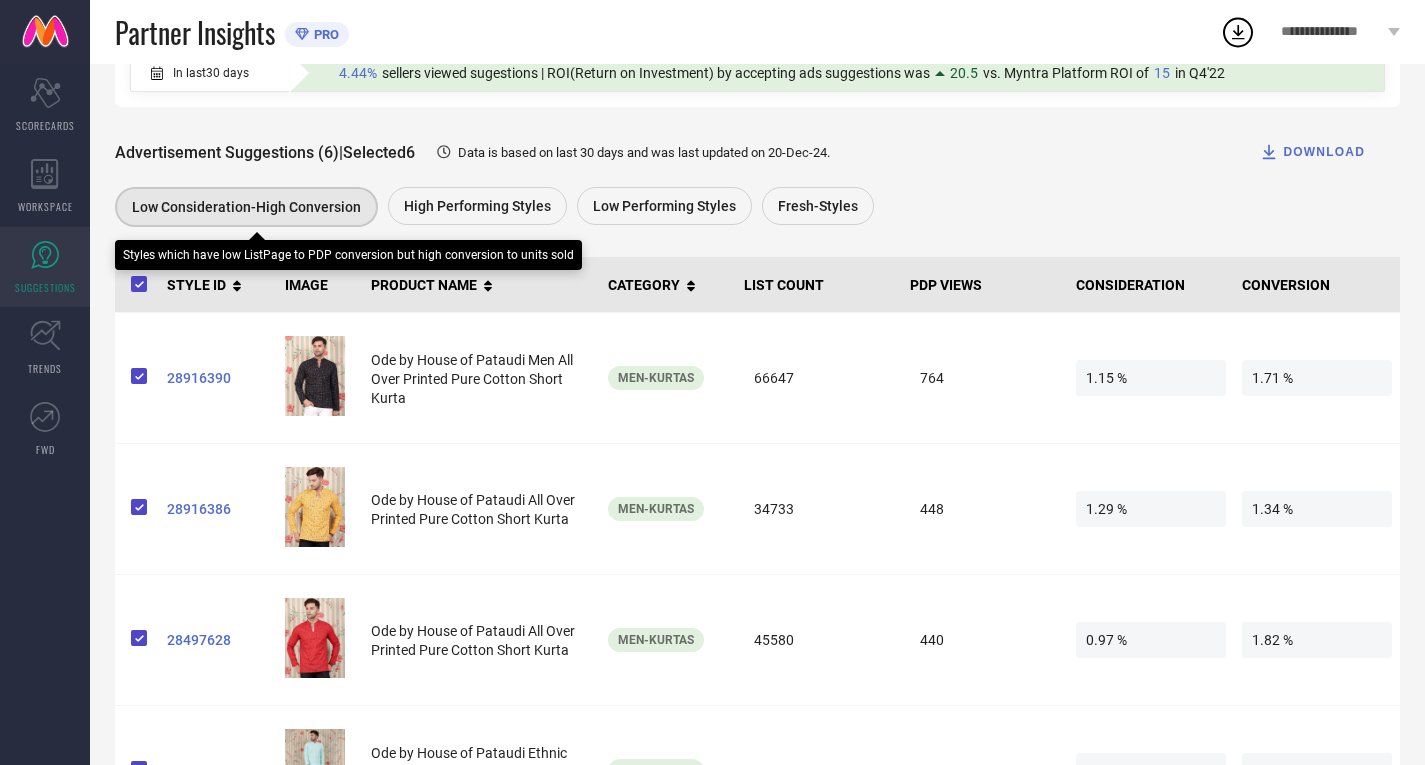 scroll, scrollTop: 234, scrollLeft: 0, axis: vertical 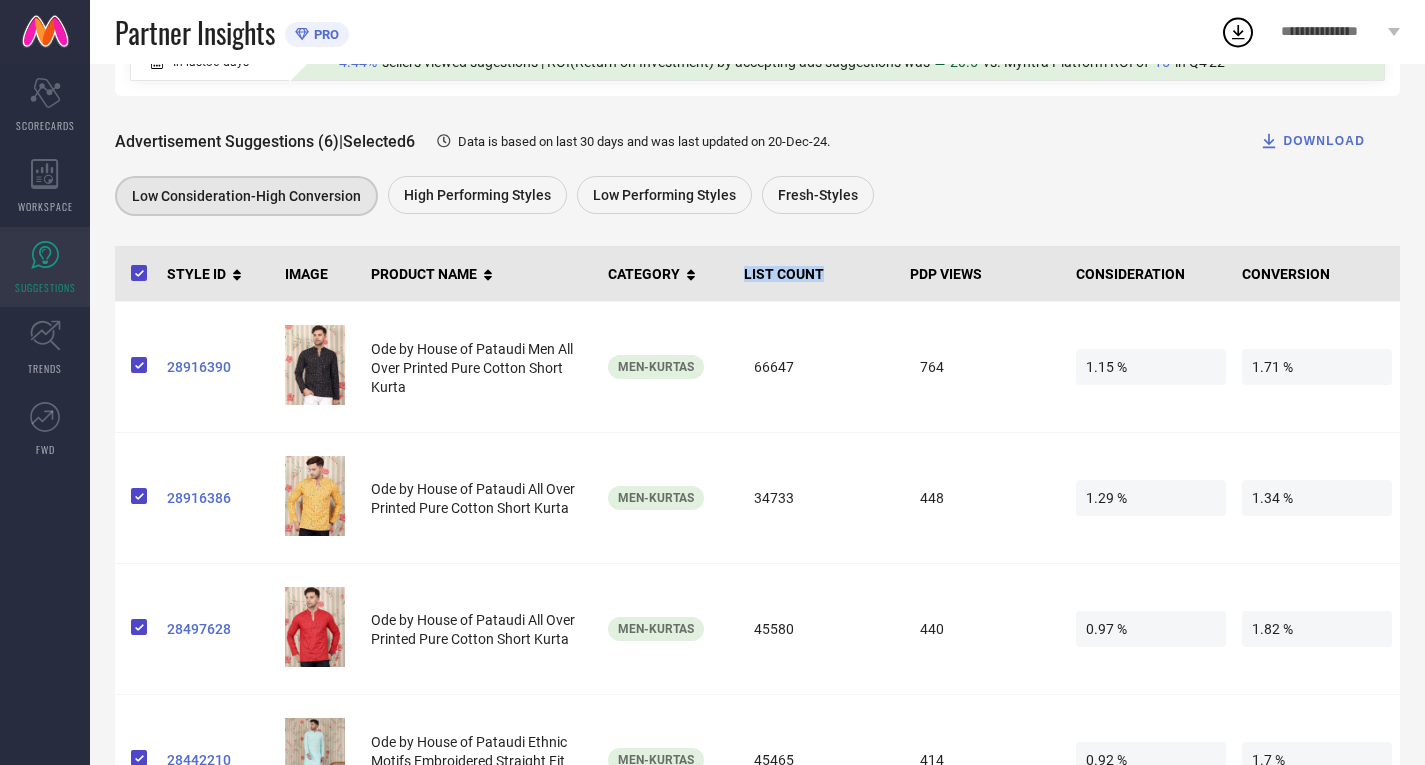 drag, startPoint x: 744, startPoint y: 275, endPoint x: 830, endPoint y: 288, distance: 86.977005 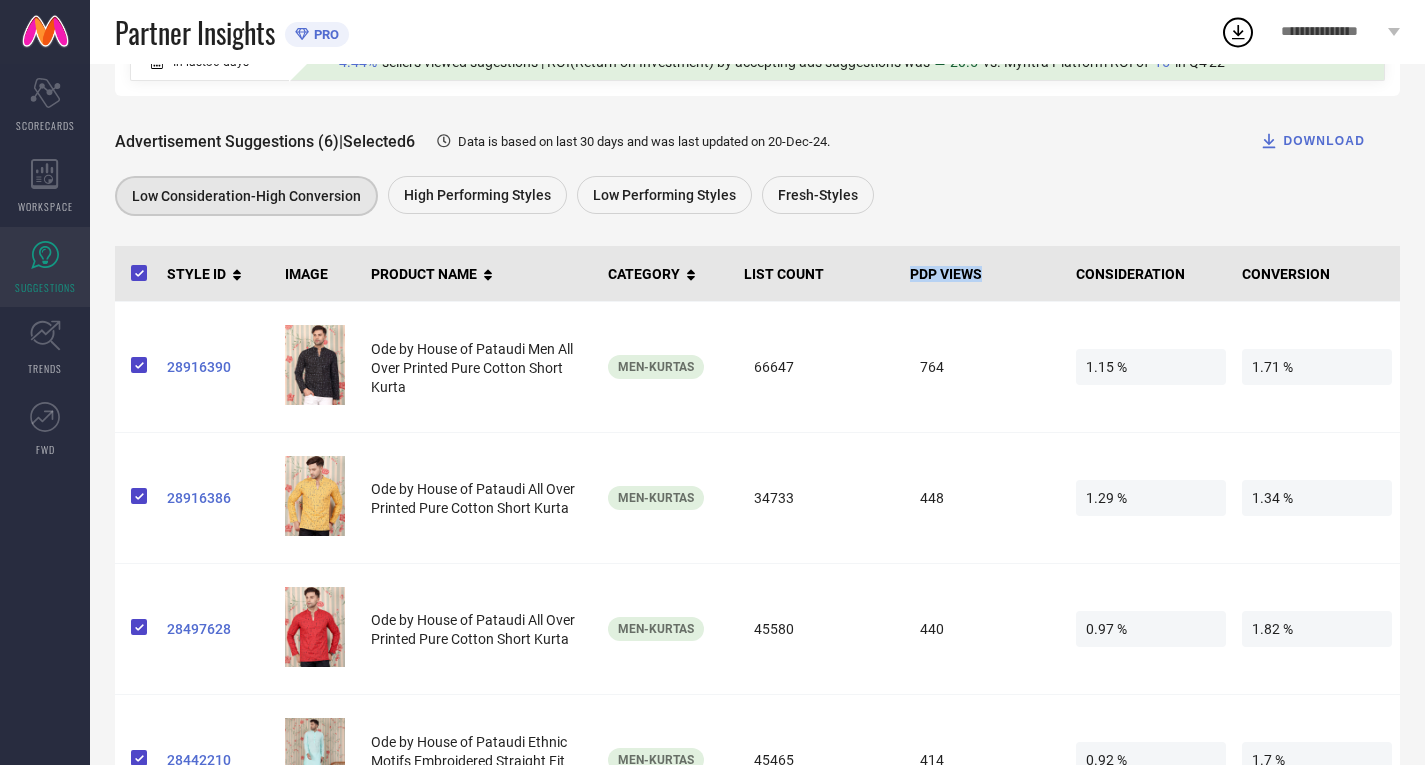 drag, startPoint x: 912, startPoint y: 274, endPoint x: 994, endPoint y: 271, distance: 82.05486 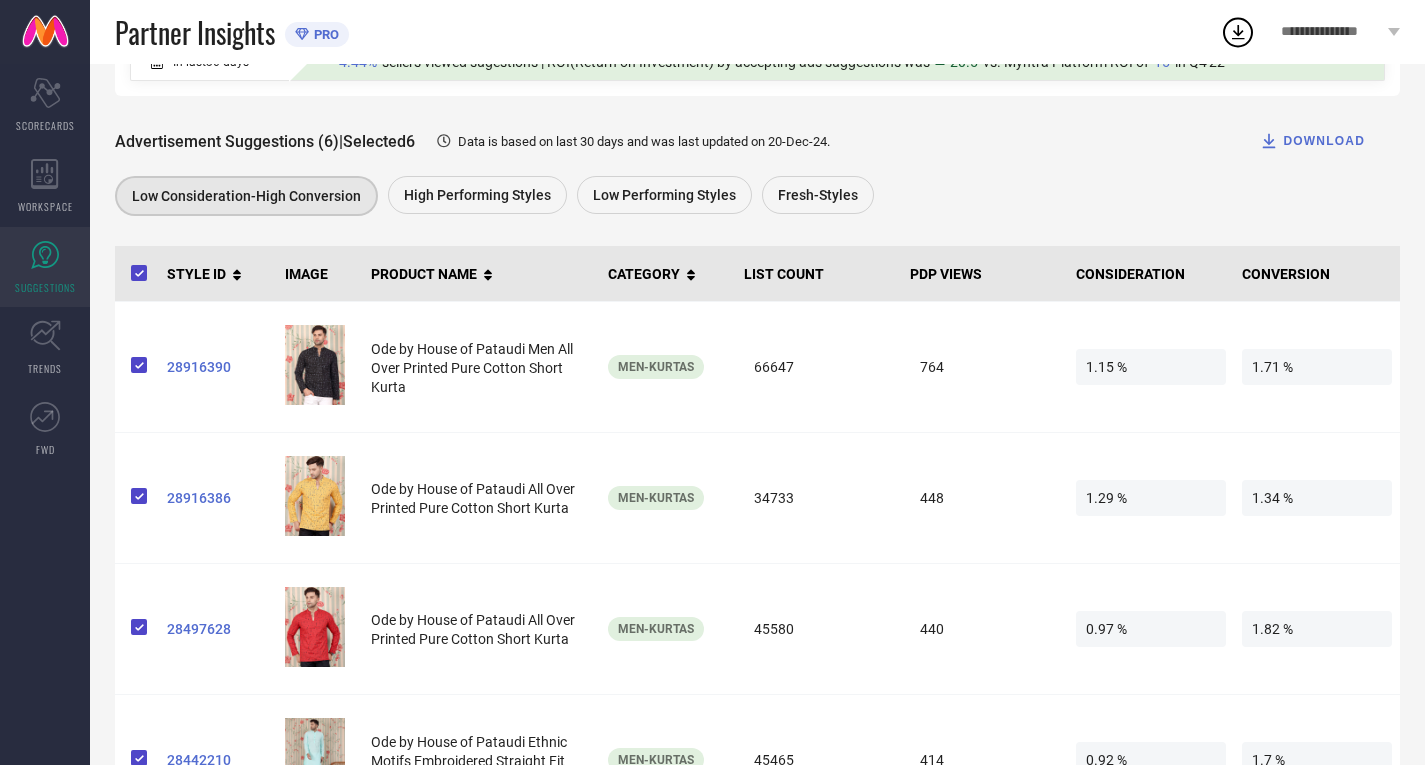 click on "Low Consideration-High Conversion High Performing Styles Low Performing Styles Fresh-Styles" at bounding box center [747, 198] 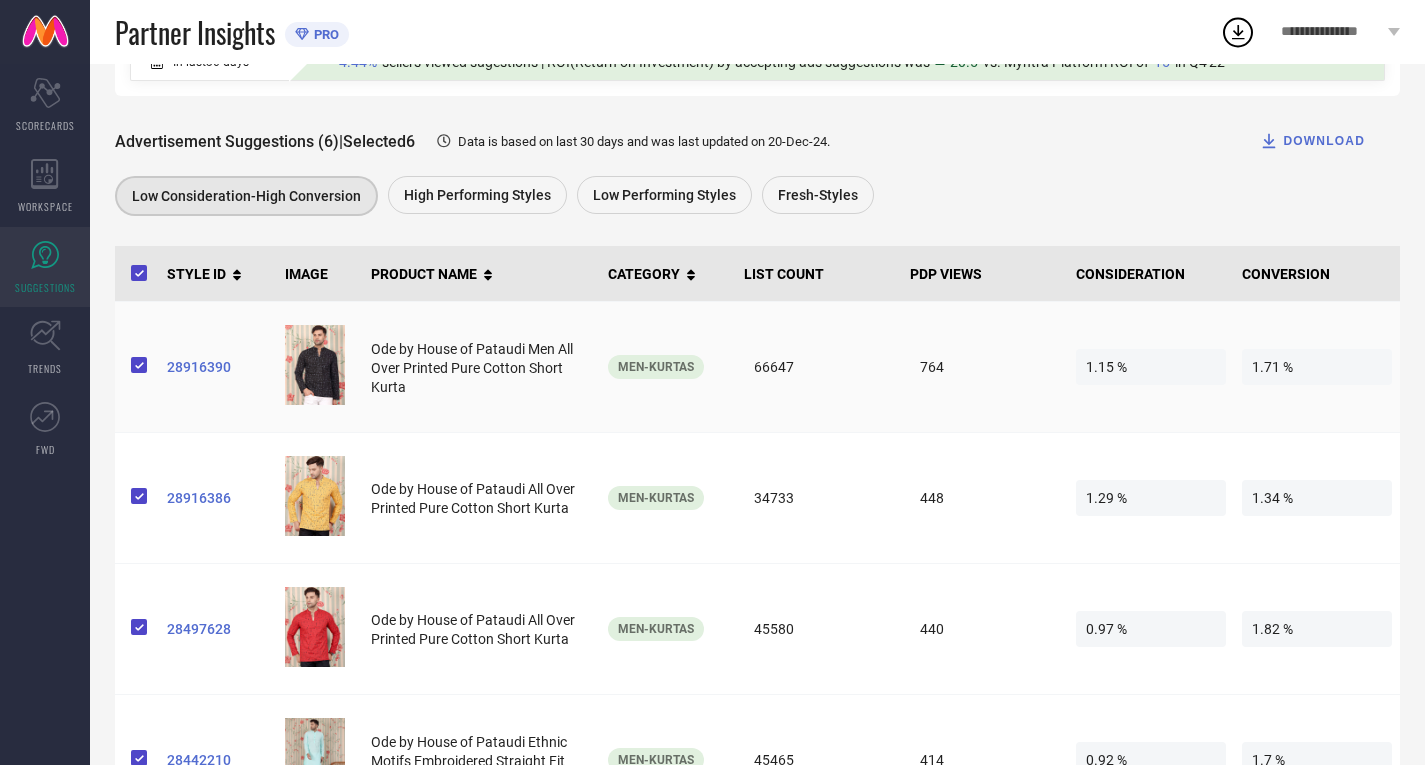 click on "66647" at bounding box center [819, 367] 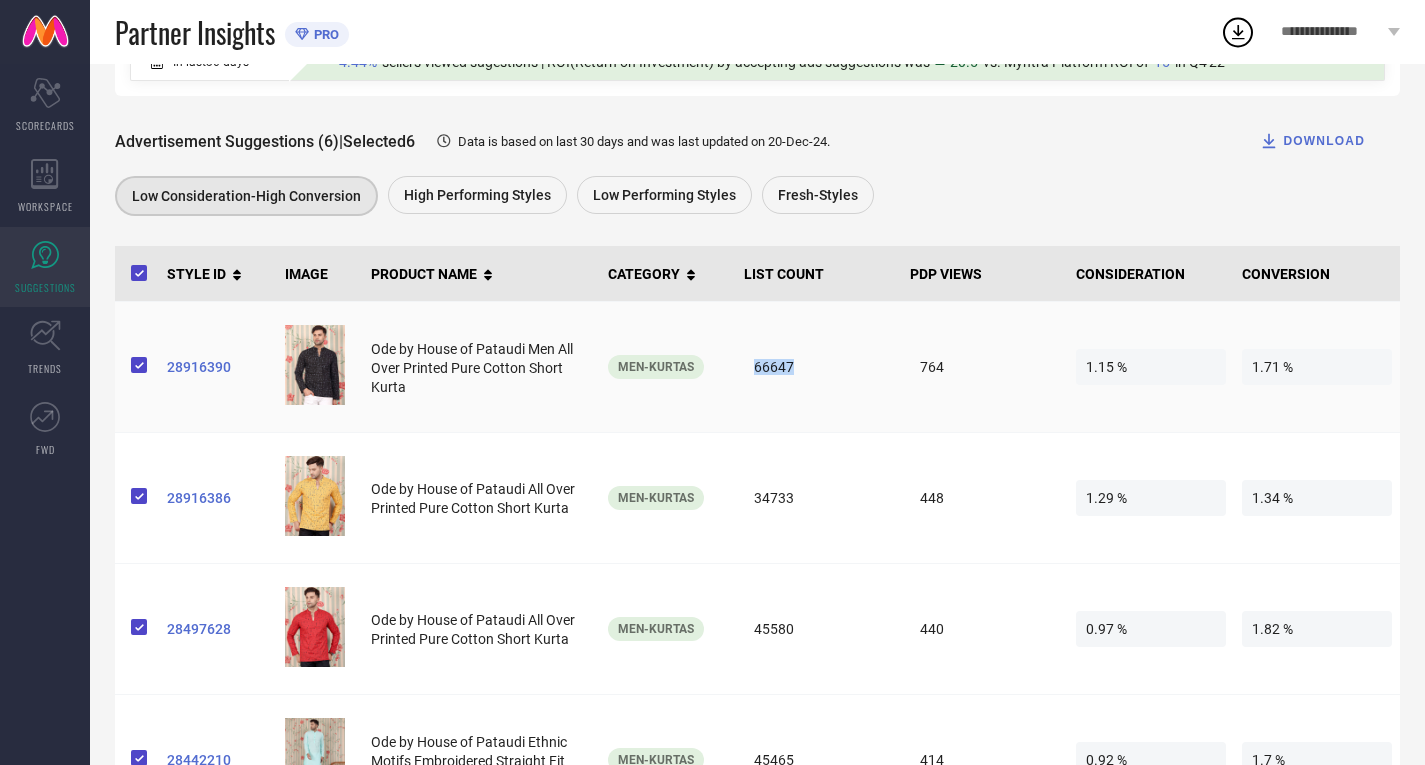 click on "66647" at bounding box center [819, 367] 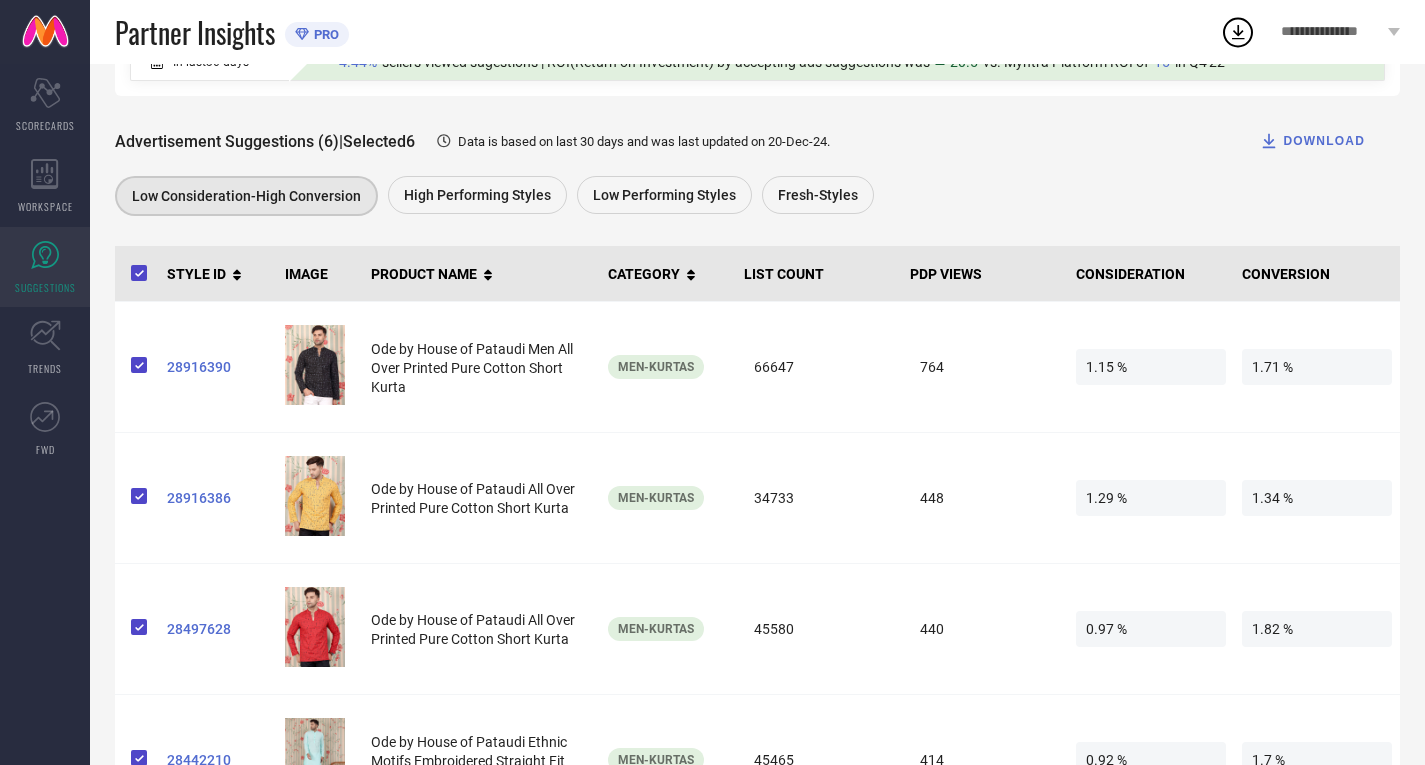click on "Low Consideration-High Conversion High Performing Styles Low Performing Styles Fresh-Styles" at bounding box center [747, 198] 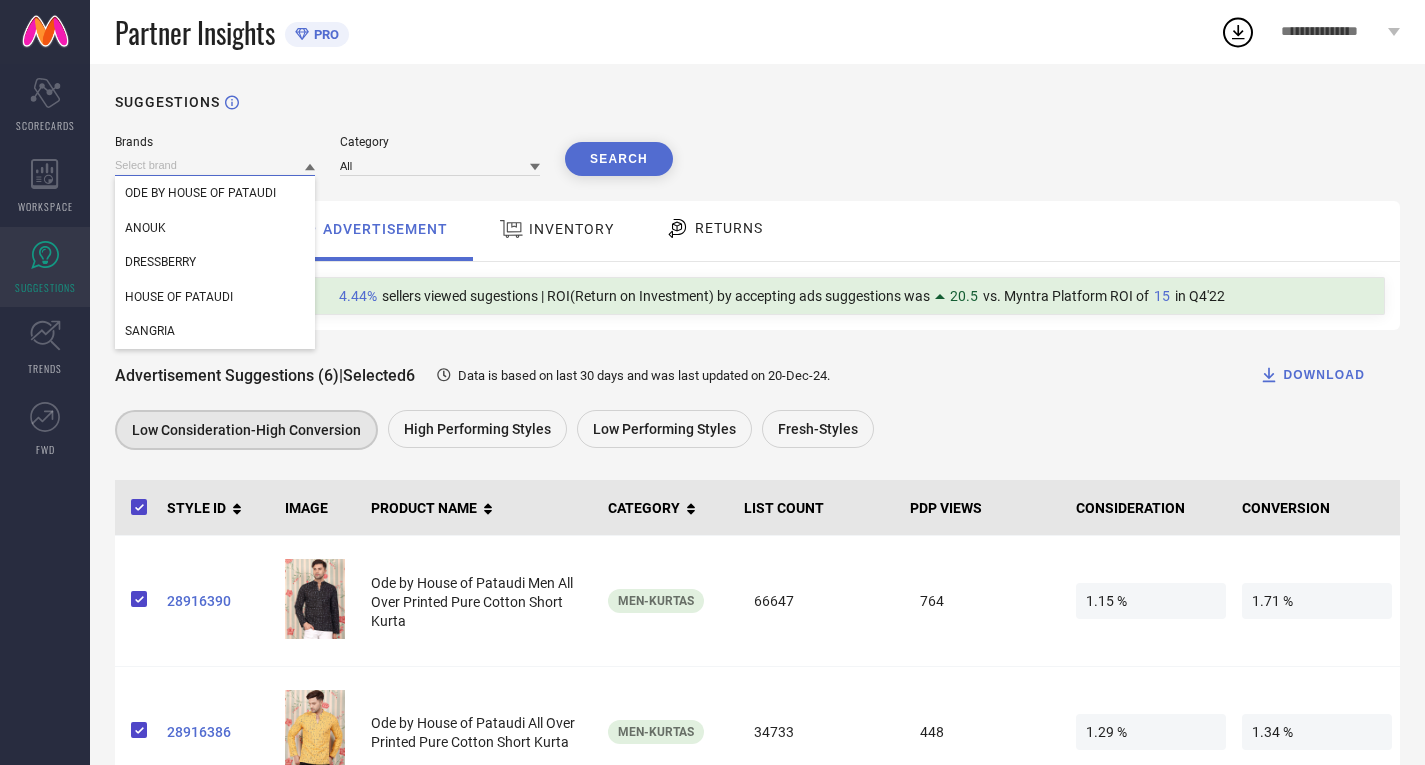 click at bounding box center [215, 165] 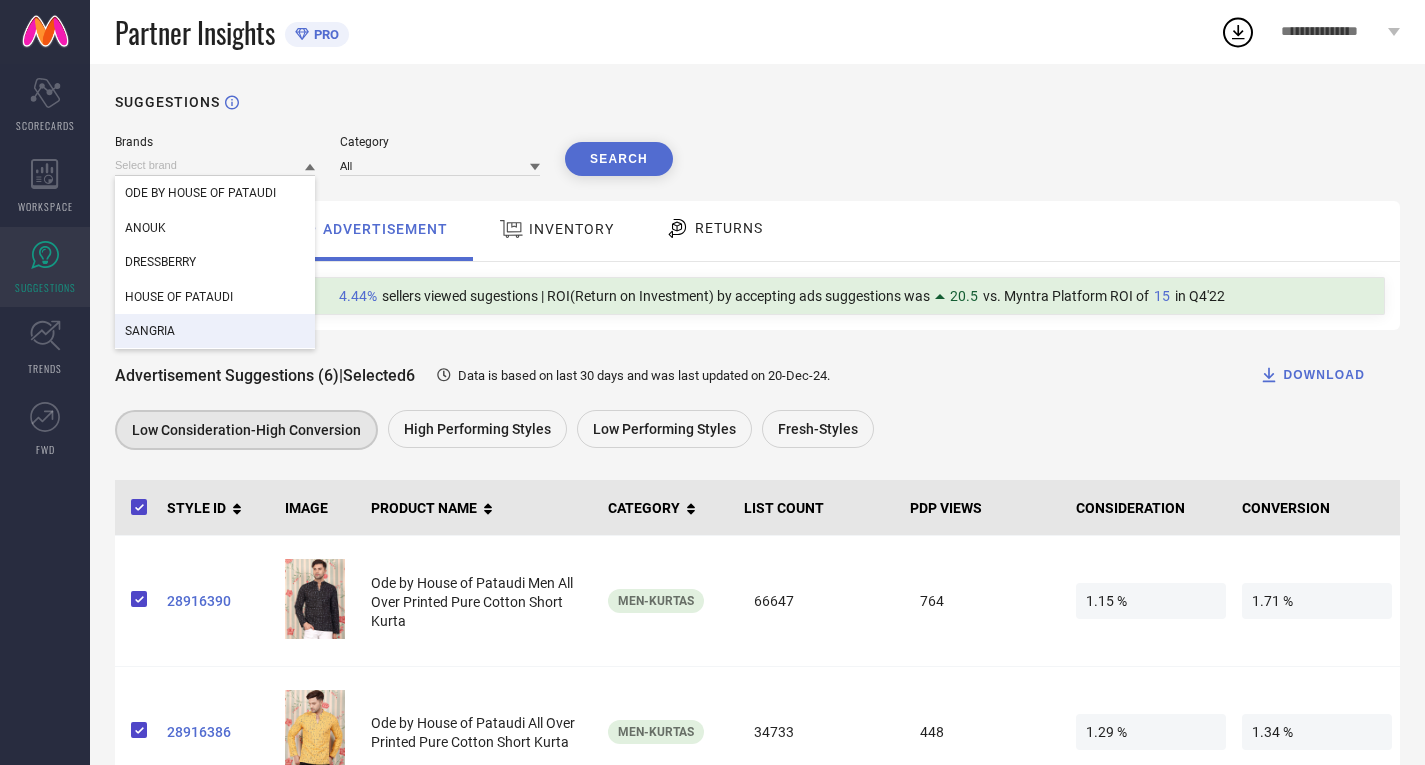 click on "SANGRIA" at bounding box center [150, 331] 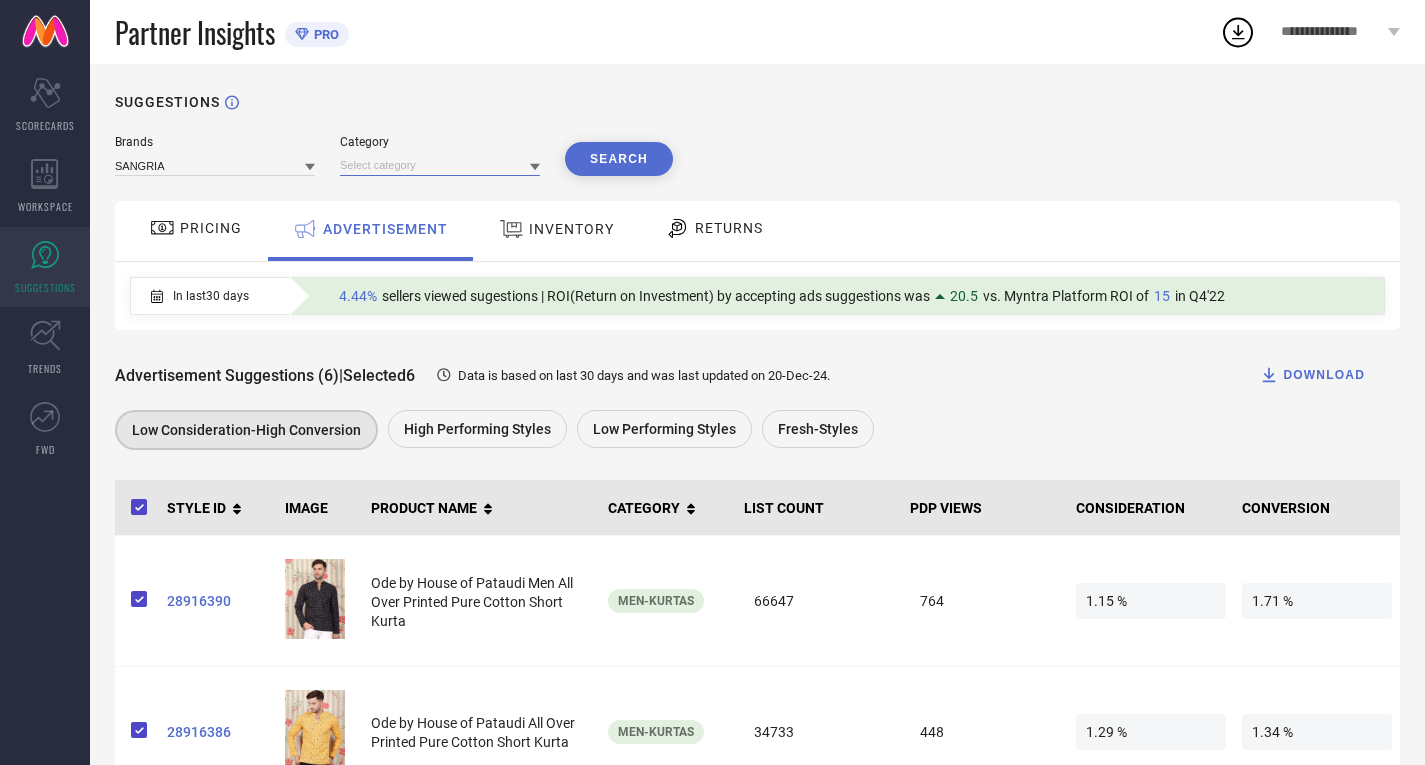click at bounding box center [440, 165] 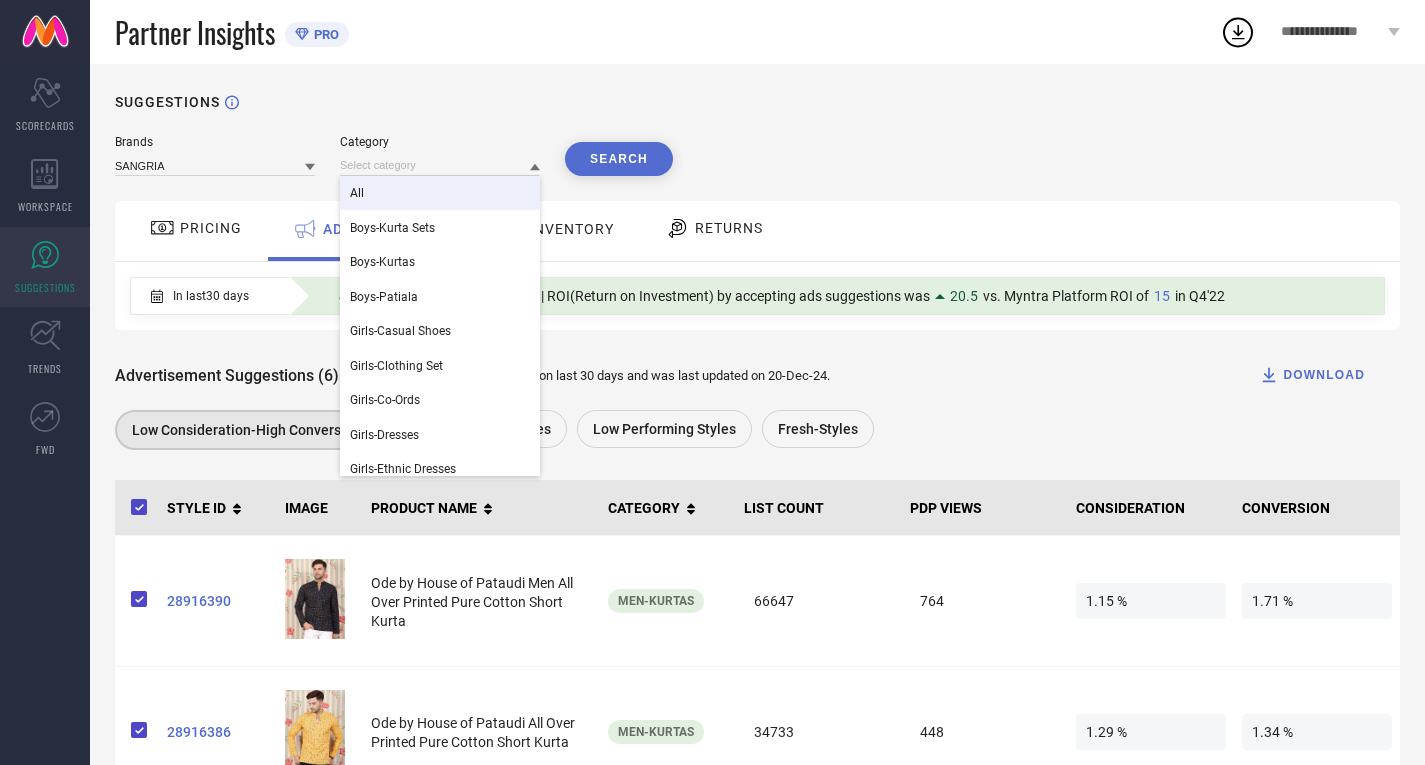 click on "All" at bounding box center [440, 193] 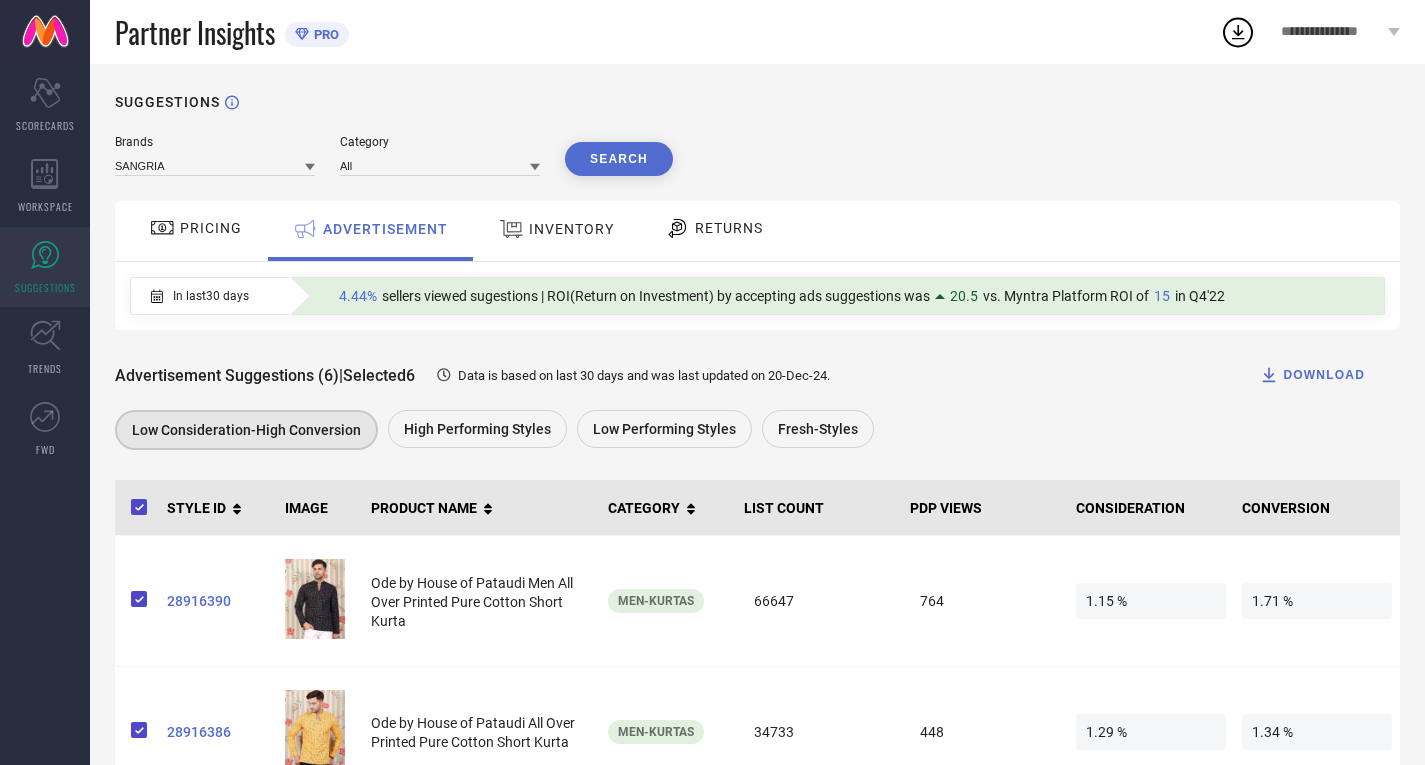 click on "Search" at bounding box center [619, 159] 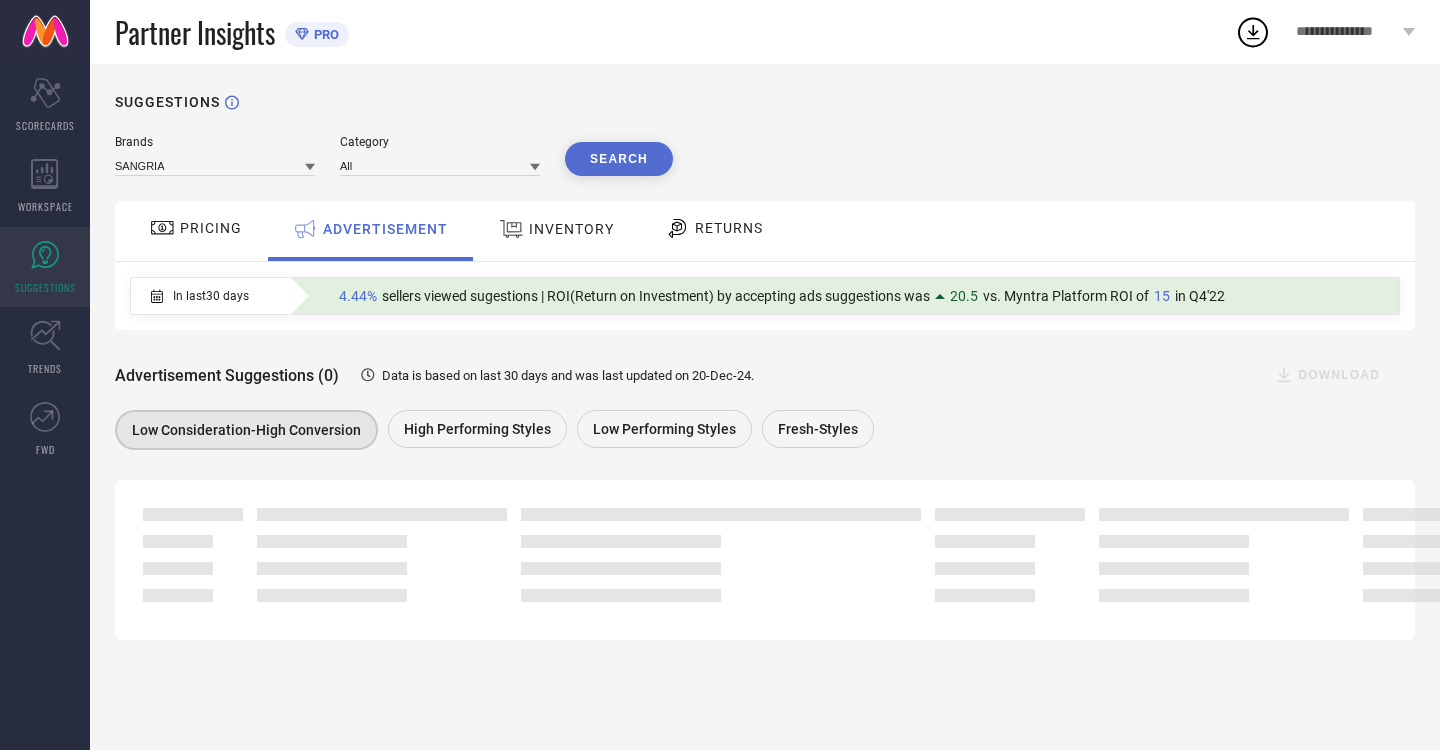 click on "Search" at bounding box center [619, 159] 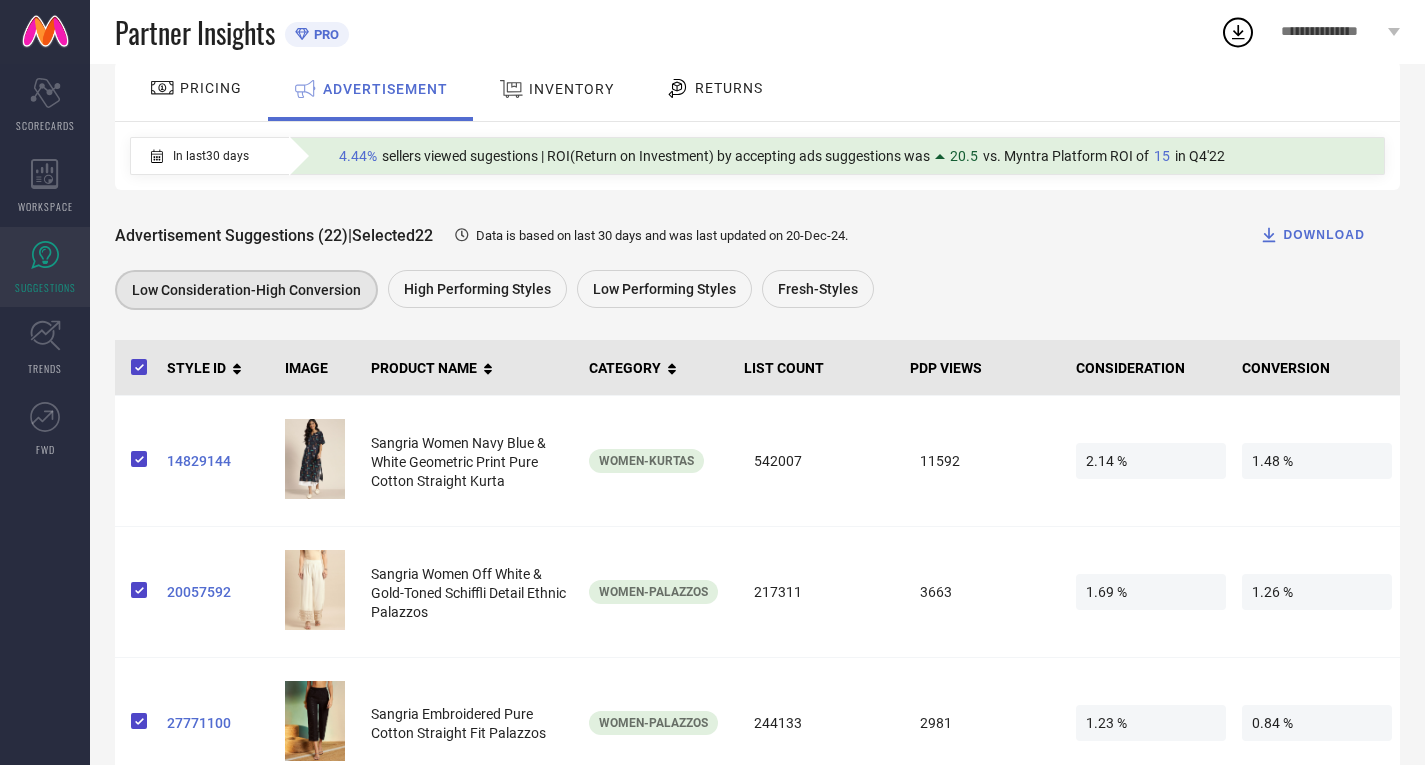 scroll, scrollTop: 139, scrollLeft: 0, axis: vertical 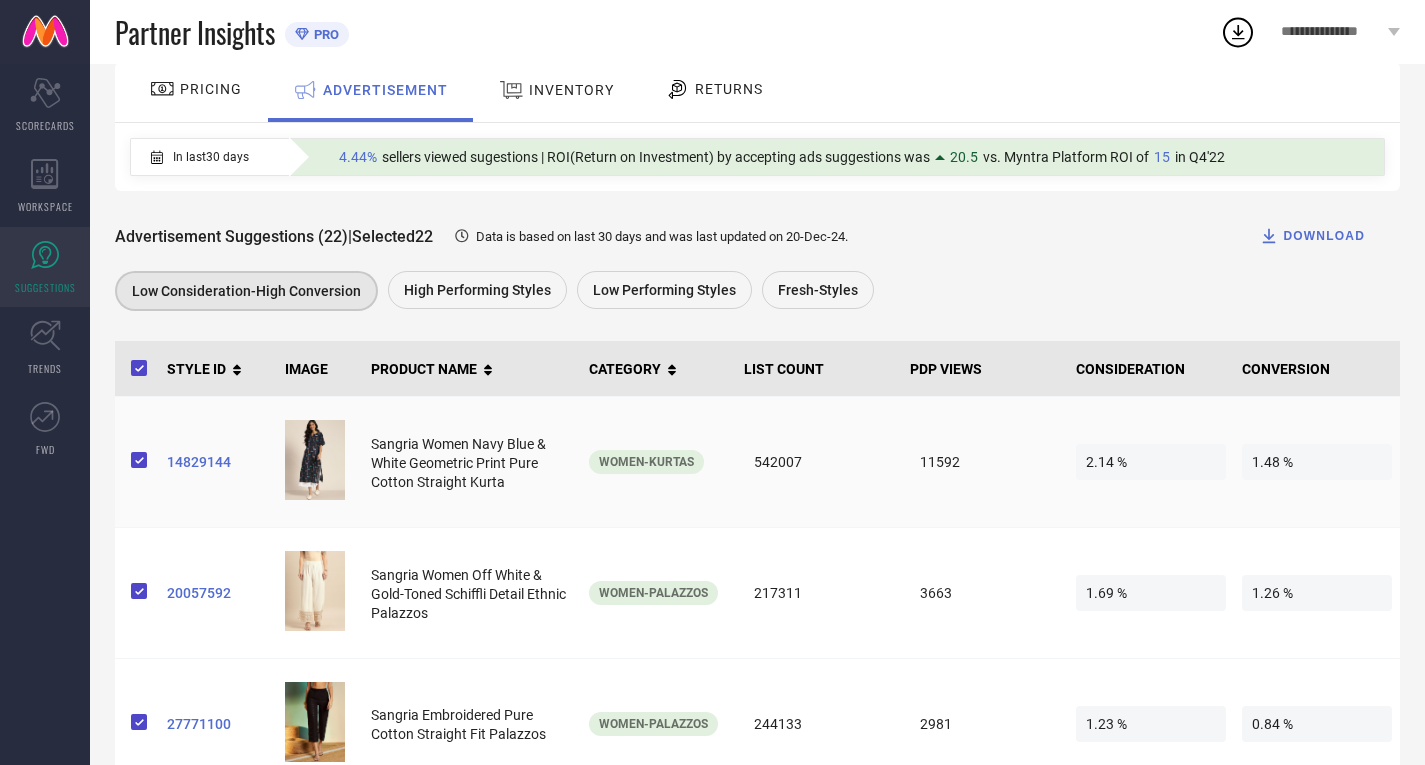 click on "542007" at bounding box center [819, 462] 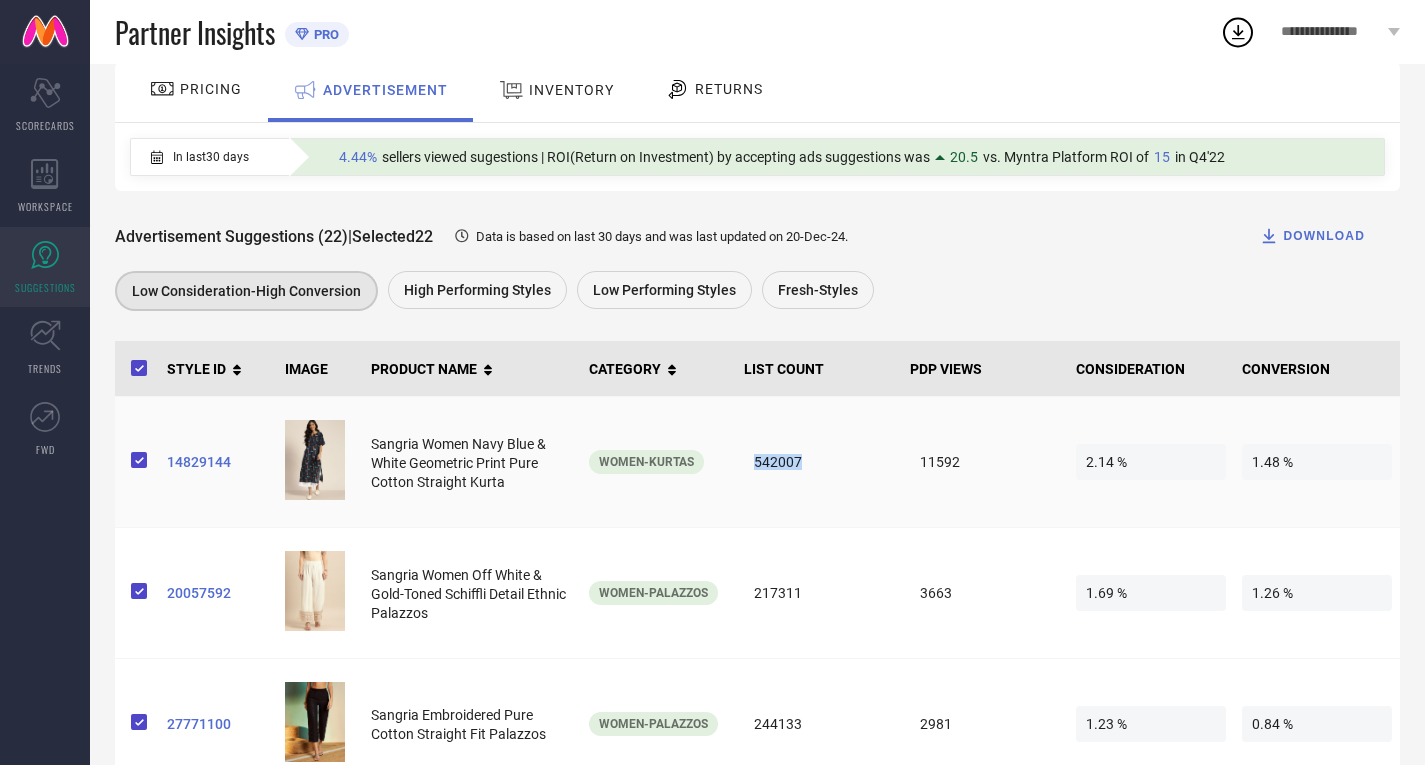 click on "542007" at bounding box center [819, 462] 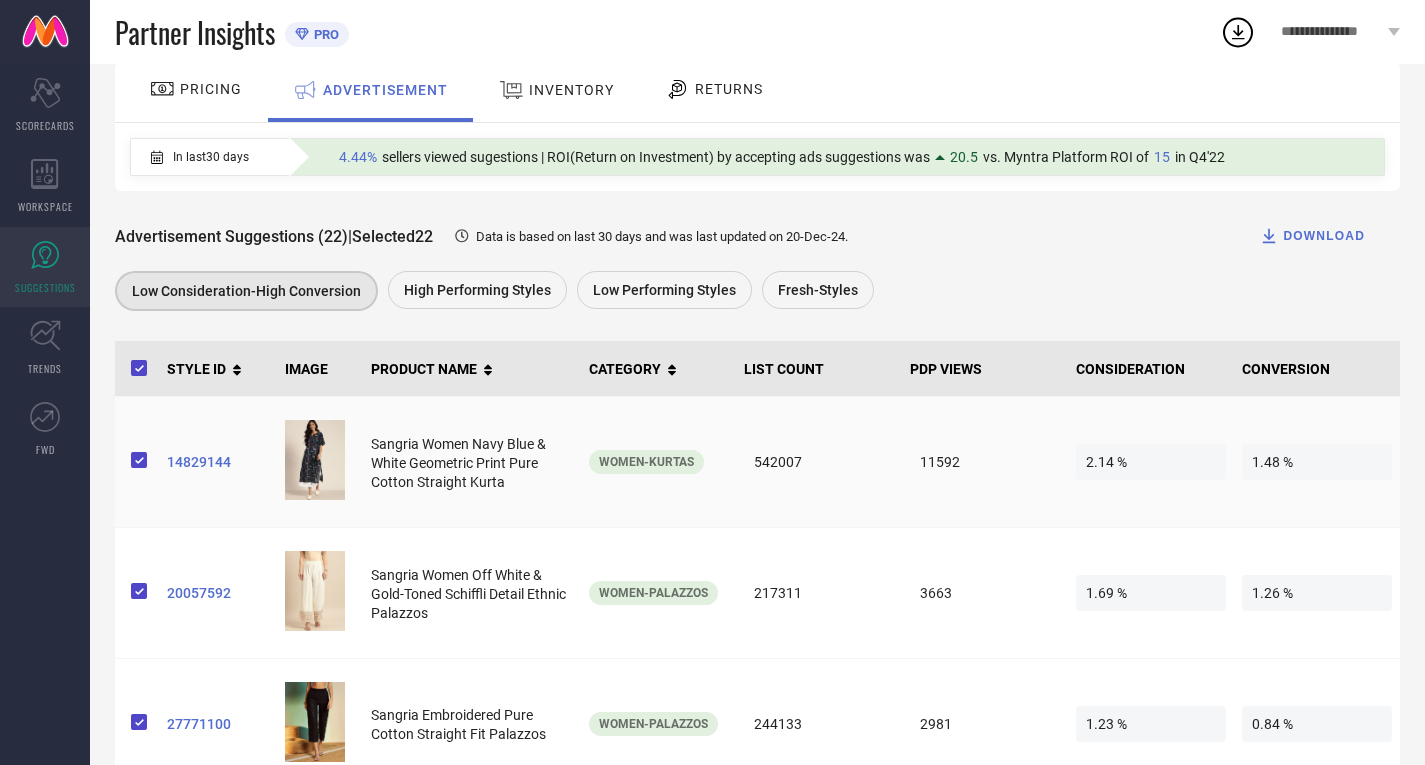 click on "11592" at bounding box center (985, 462) 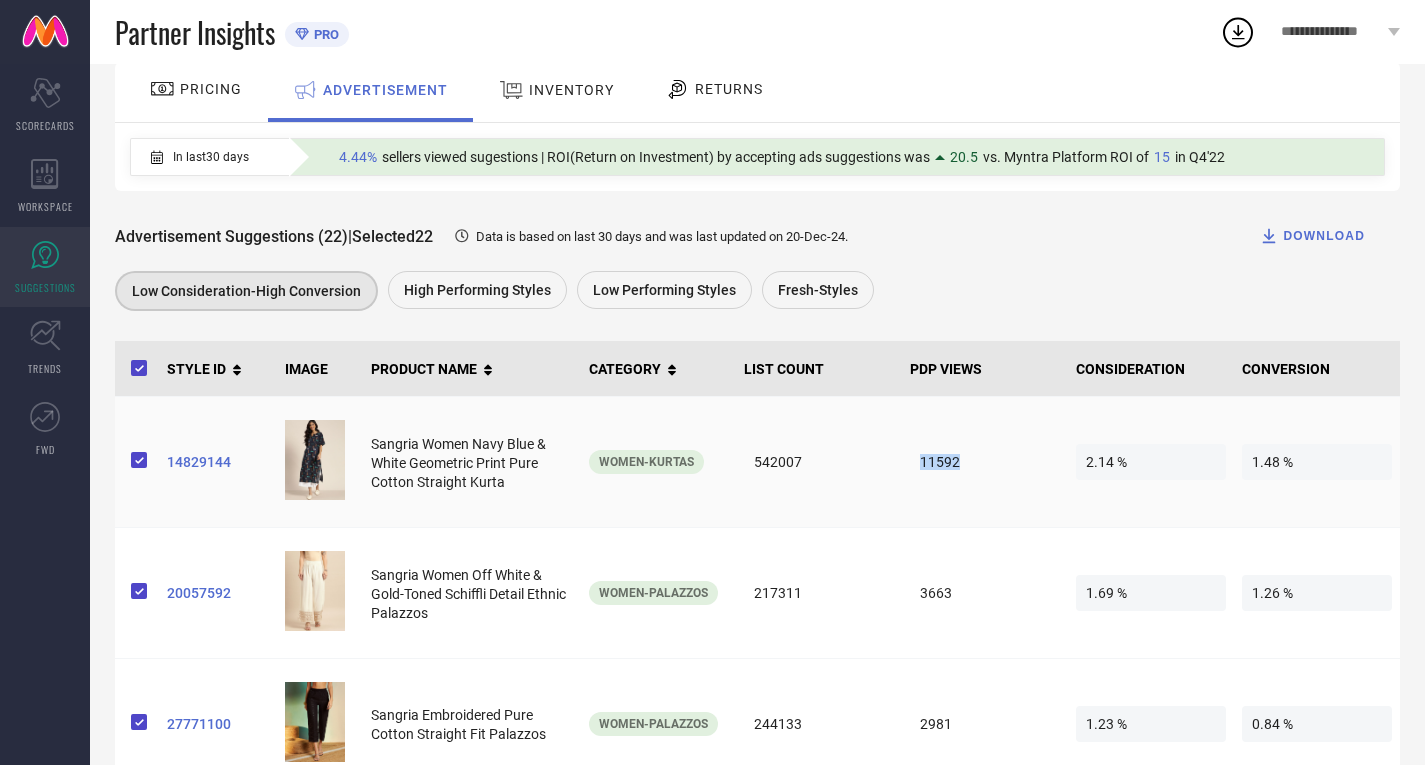 click on "11592" at bounding box center (985, 462) 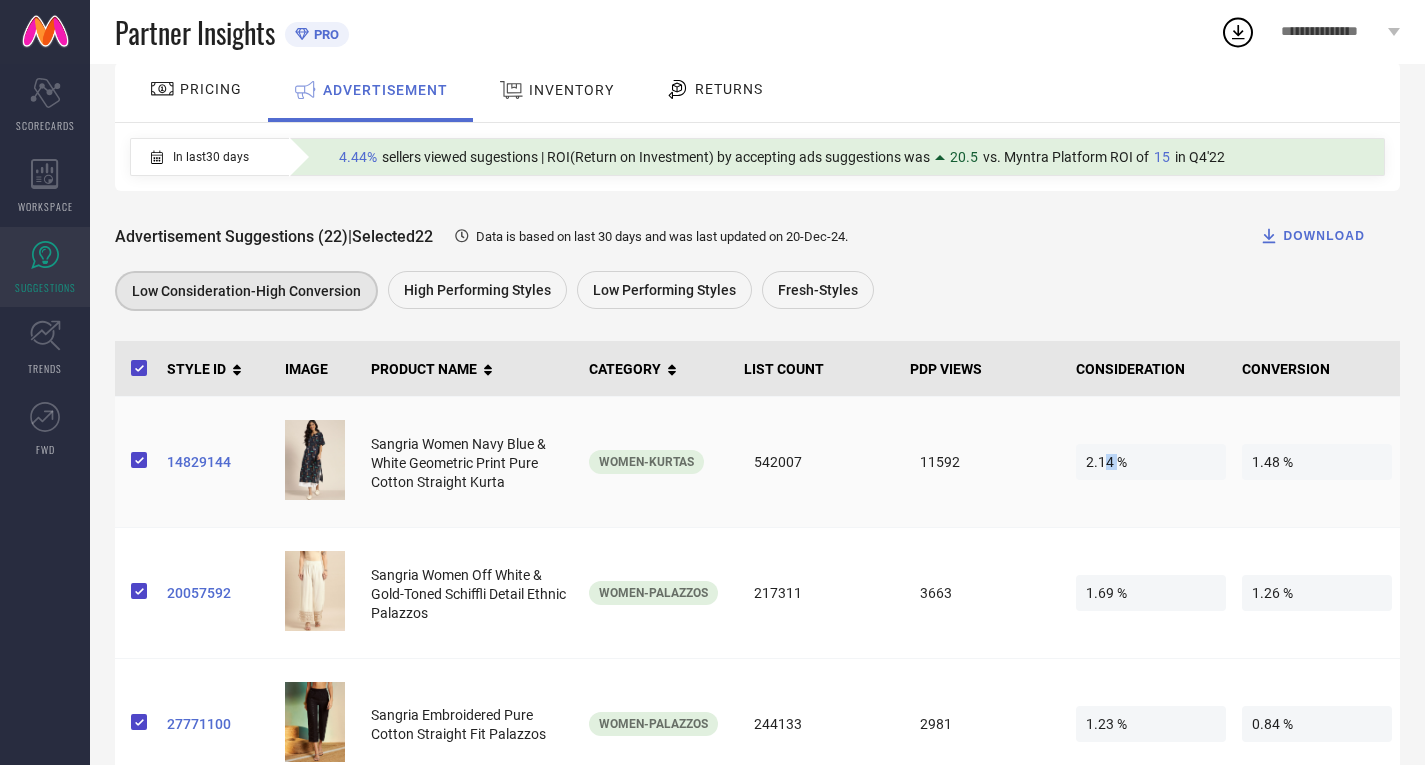 drag, startPoint x: 1104, startPoint y: 468, endPoint x: 1117, endPoint y: 438, distance: 32.695564 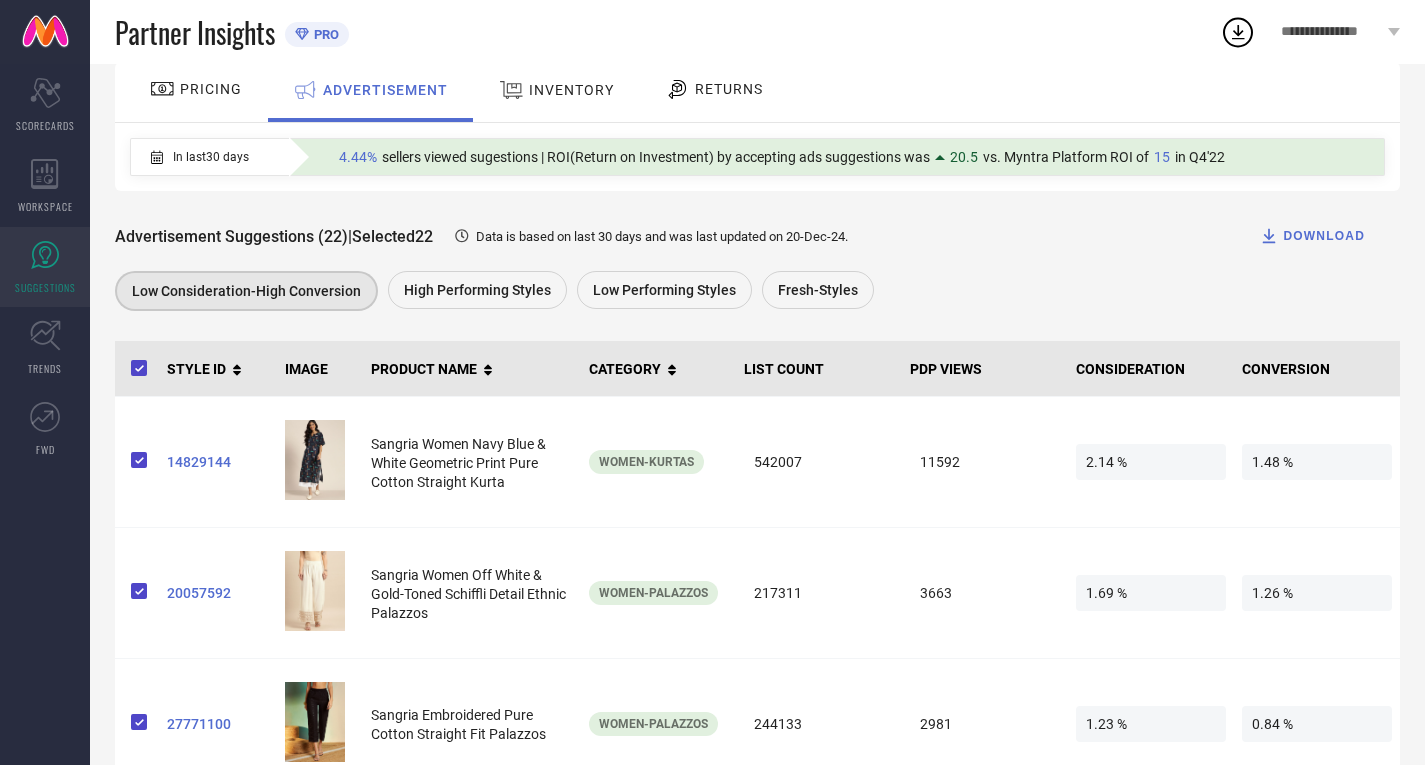 click on "Low Consideration-High Conversion High Performing Styles Low Performing Styles Fresh-Styles" at bounding box center (747, 293) 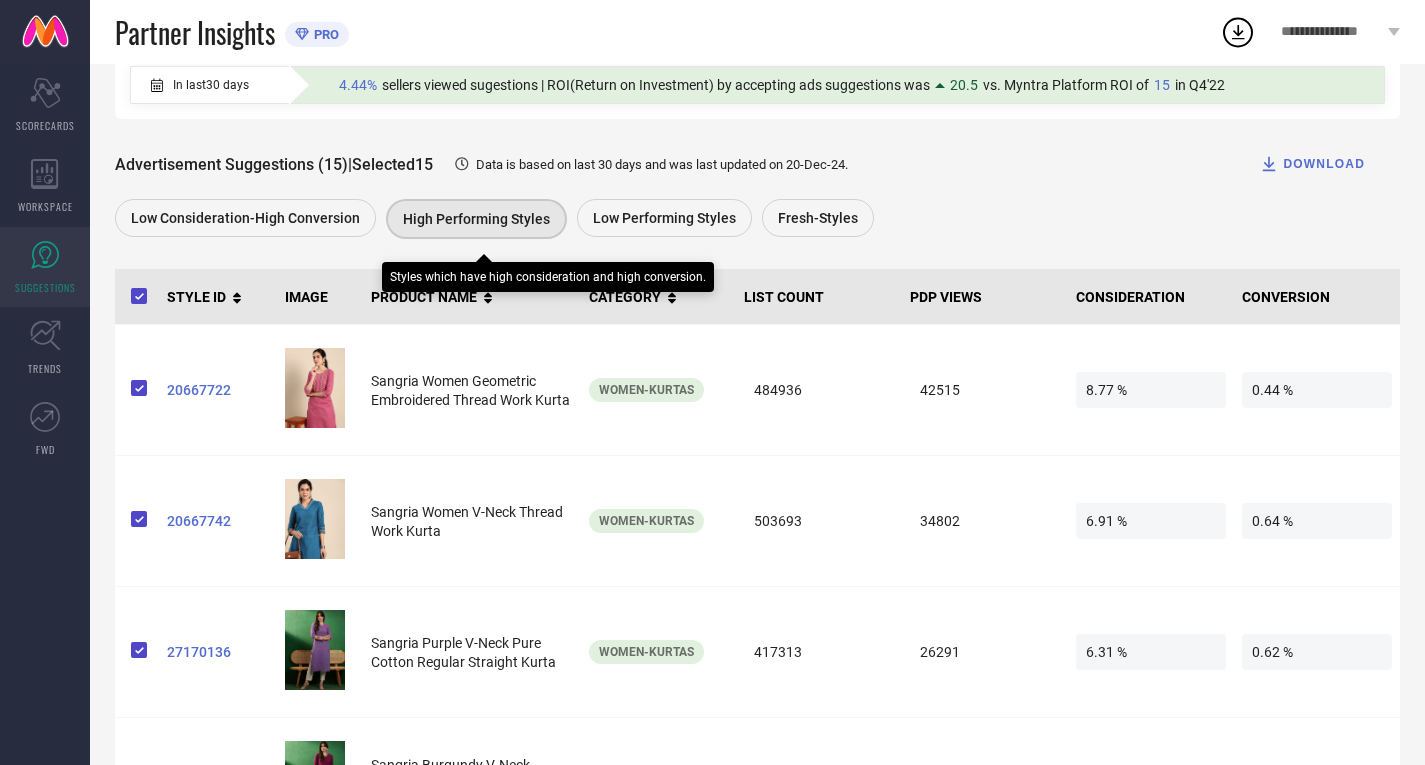 scroll, scrollTop: 207, scrollLeft: 0, axis: vertical 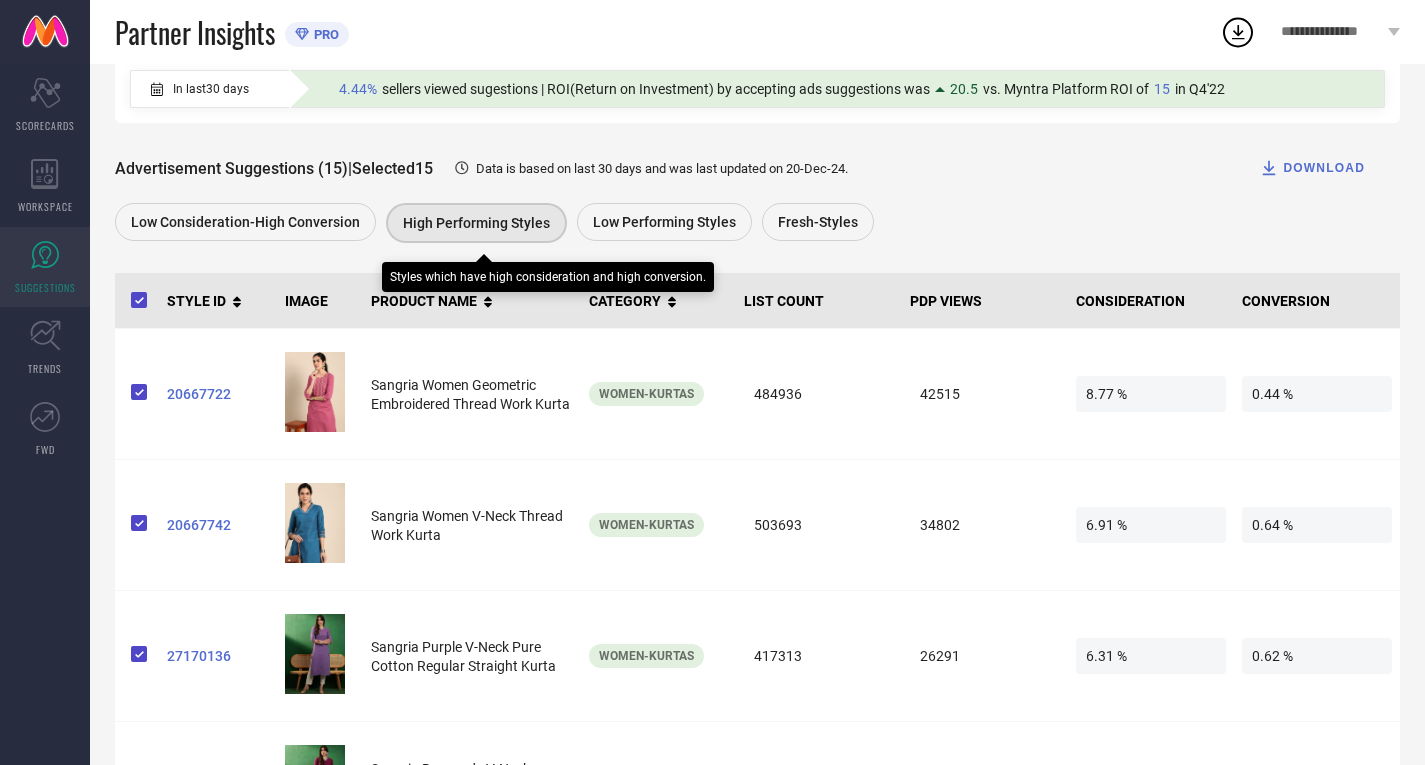 click on "Low Performing Styles" at bounding box center (664, 222) 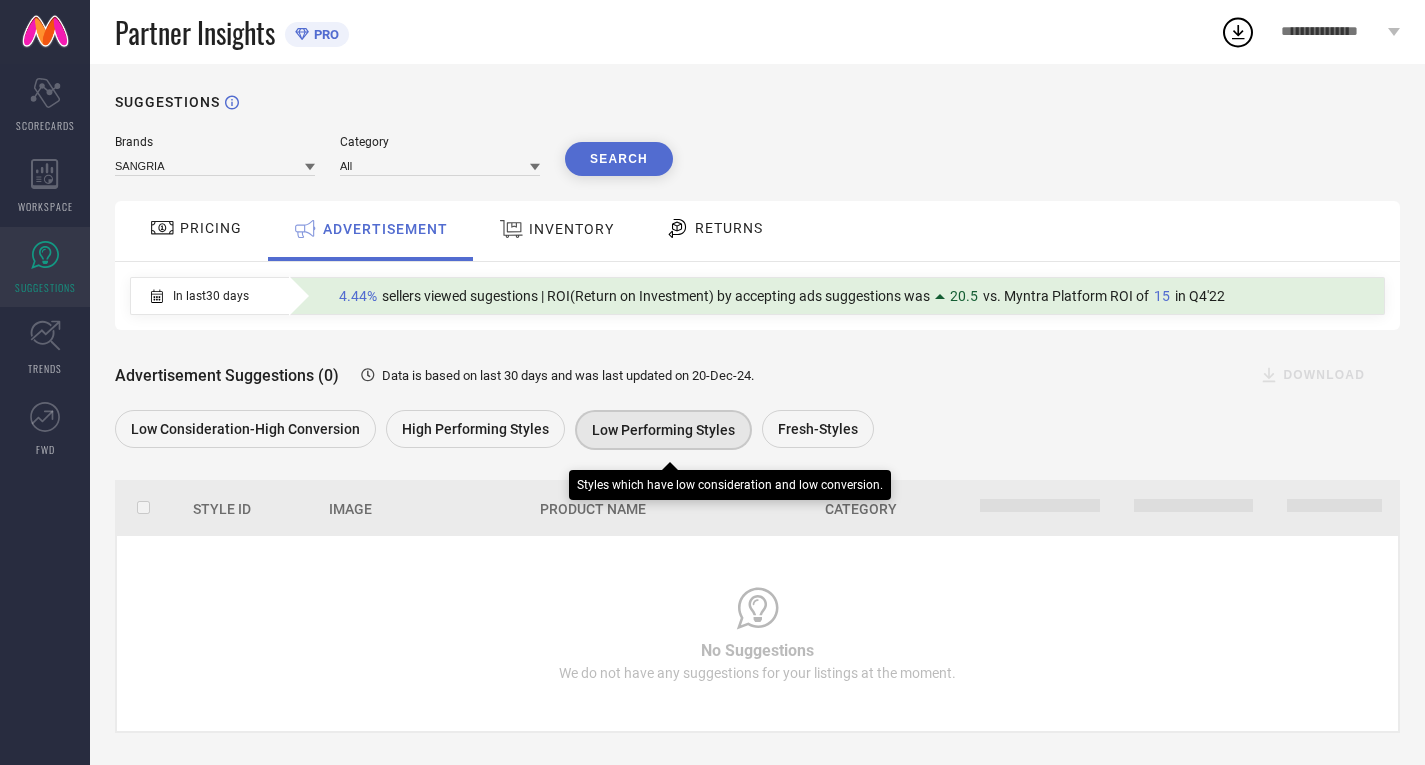 scroll, scrollTop: 23, scrollLeft: 0, axis: vertical 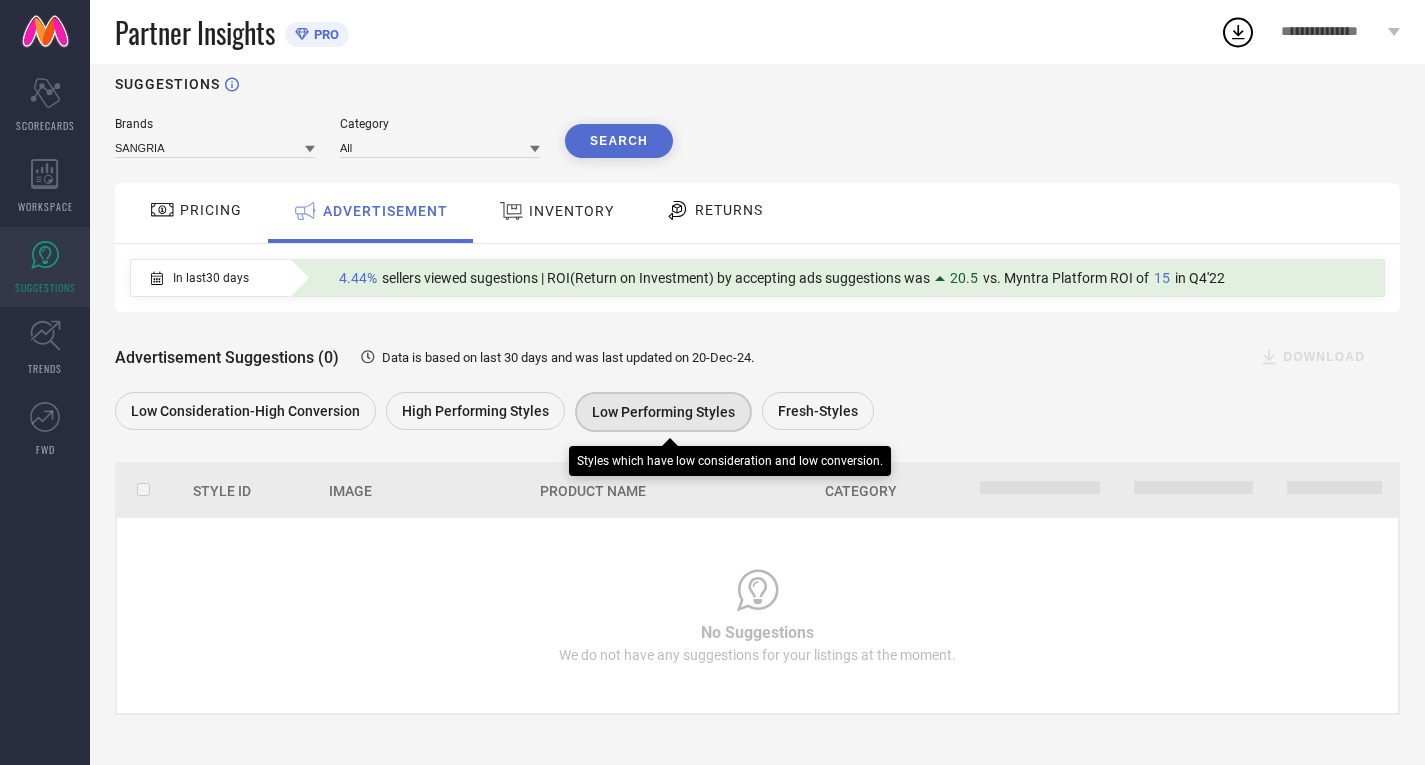 click on "Styles which have low consideration and low conversion." at bounding box center (730, 456) 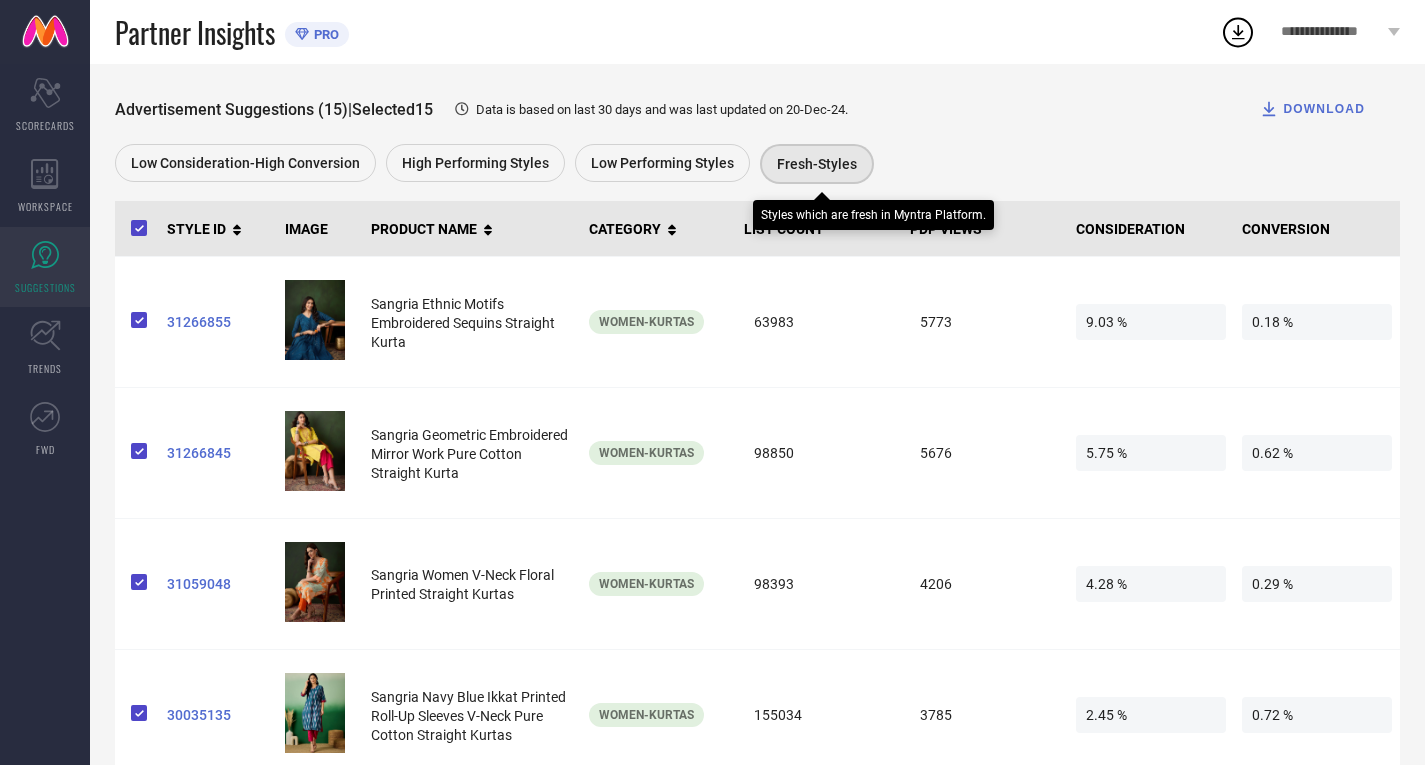 scroll, scrollTop: 276, scrollLeft: 0, axis: vertical 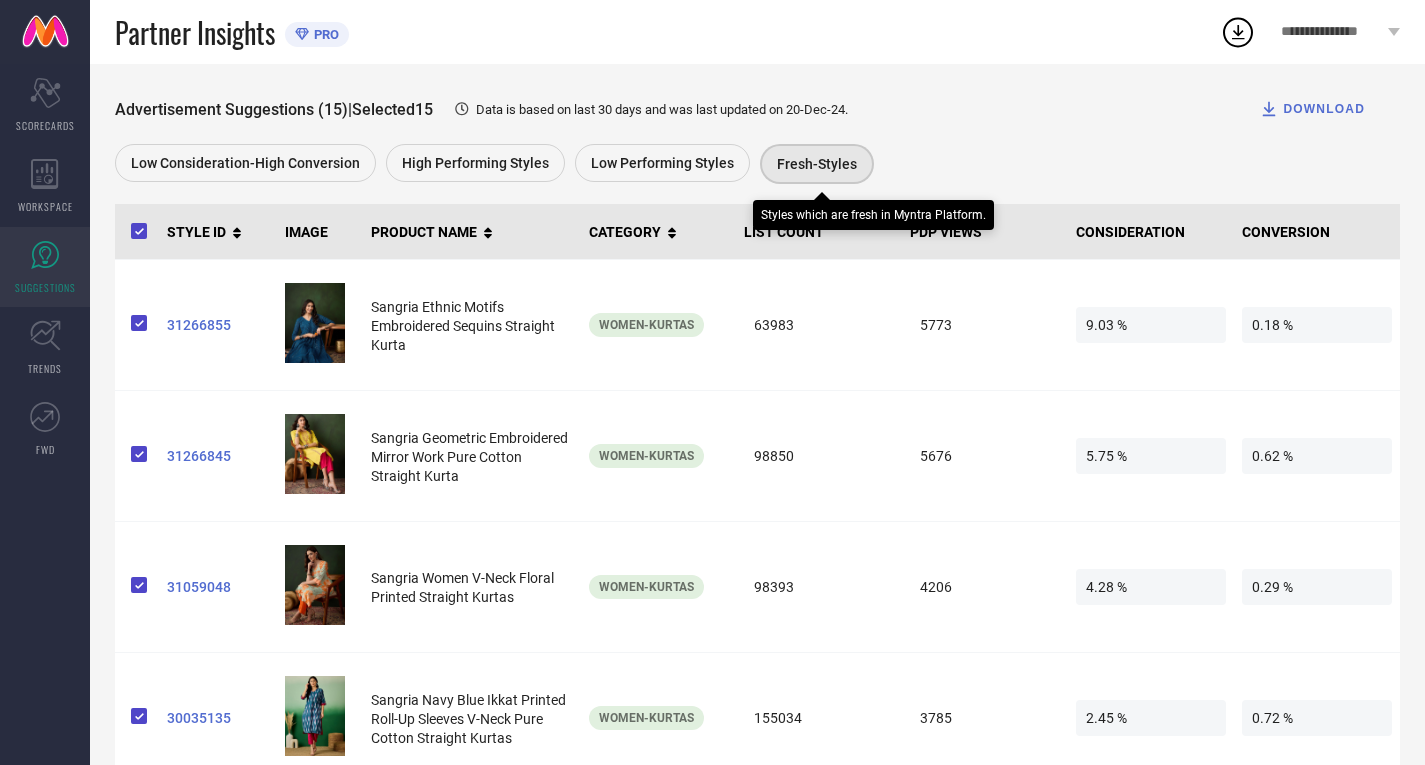 click on "31266855" at bounding box center [218, 325] 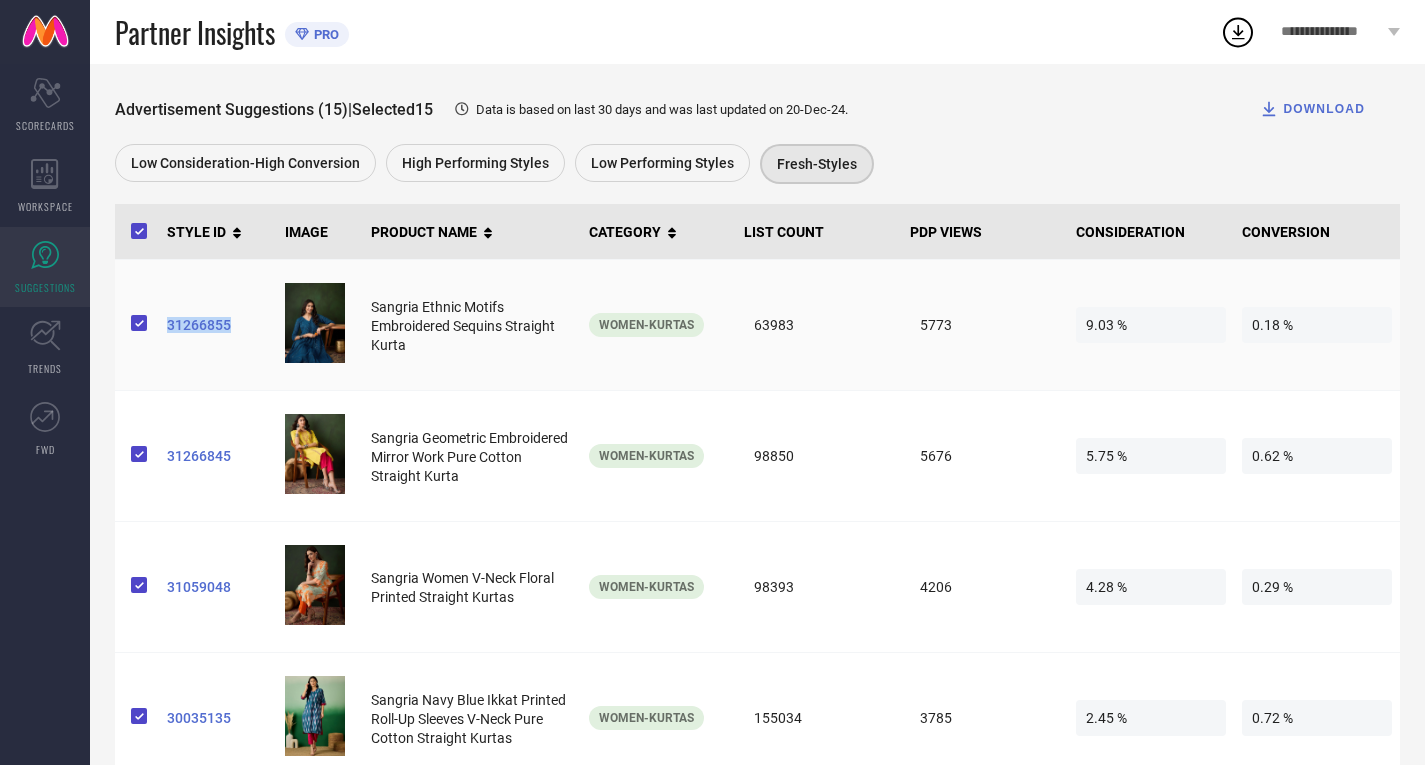 drag, startPoint x: 237, startPoint y: 319, endPoint x: 169, endPoint y: 334, distance: 69.63476 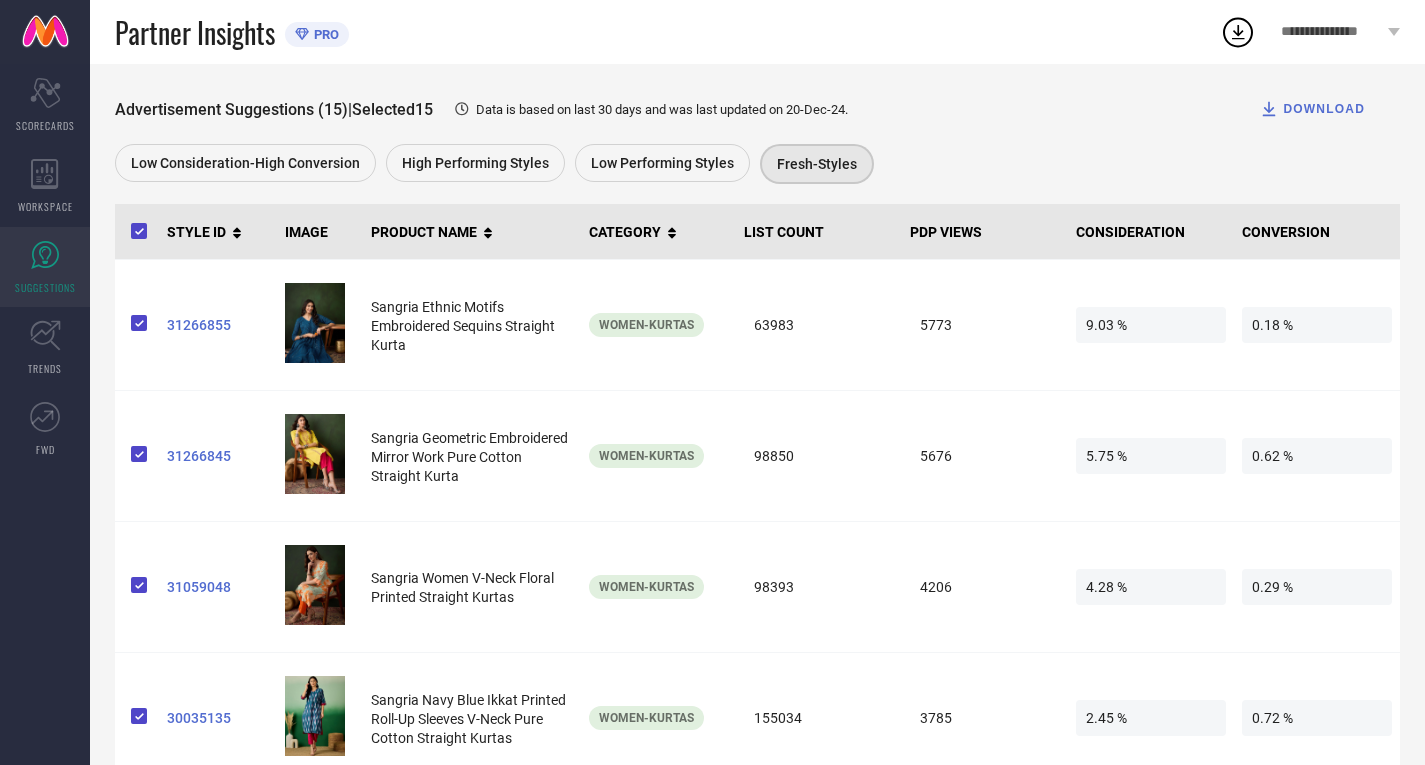 click on "Advertisement Suggestions (15)  |  Selected  15 Data is based on last 30 days and was last updated on   [DATE] .   DOWNLOAD Low Consideration-High Conversion High Performing Styles Low Performing Styles Fresh-Styles" at bounding box center [757, 126] 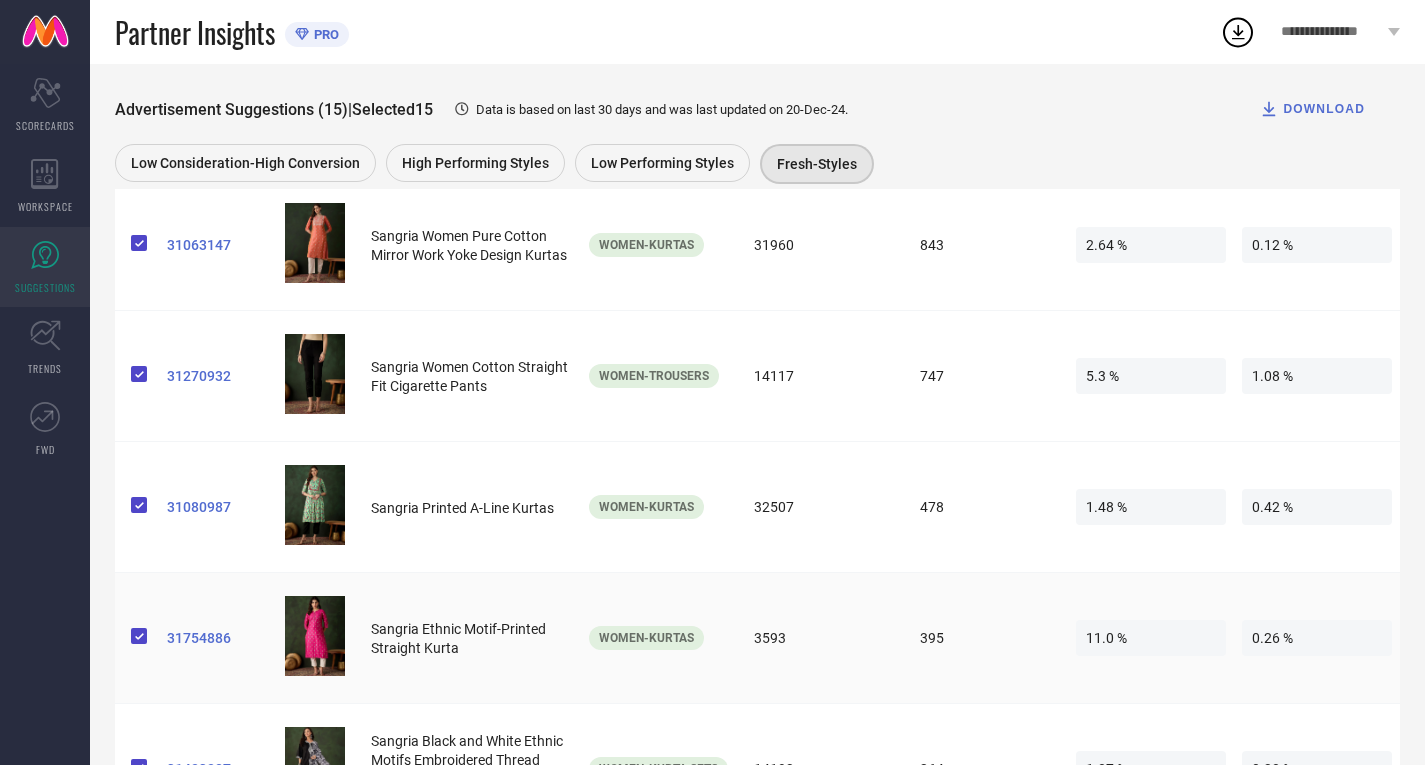 scroll, scrollTop: 1537, scrollLeft: 0, axis: vertical 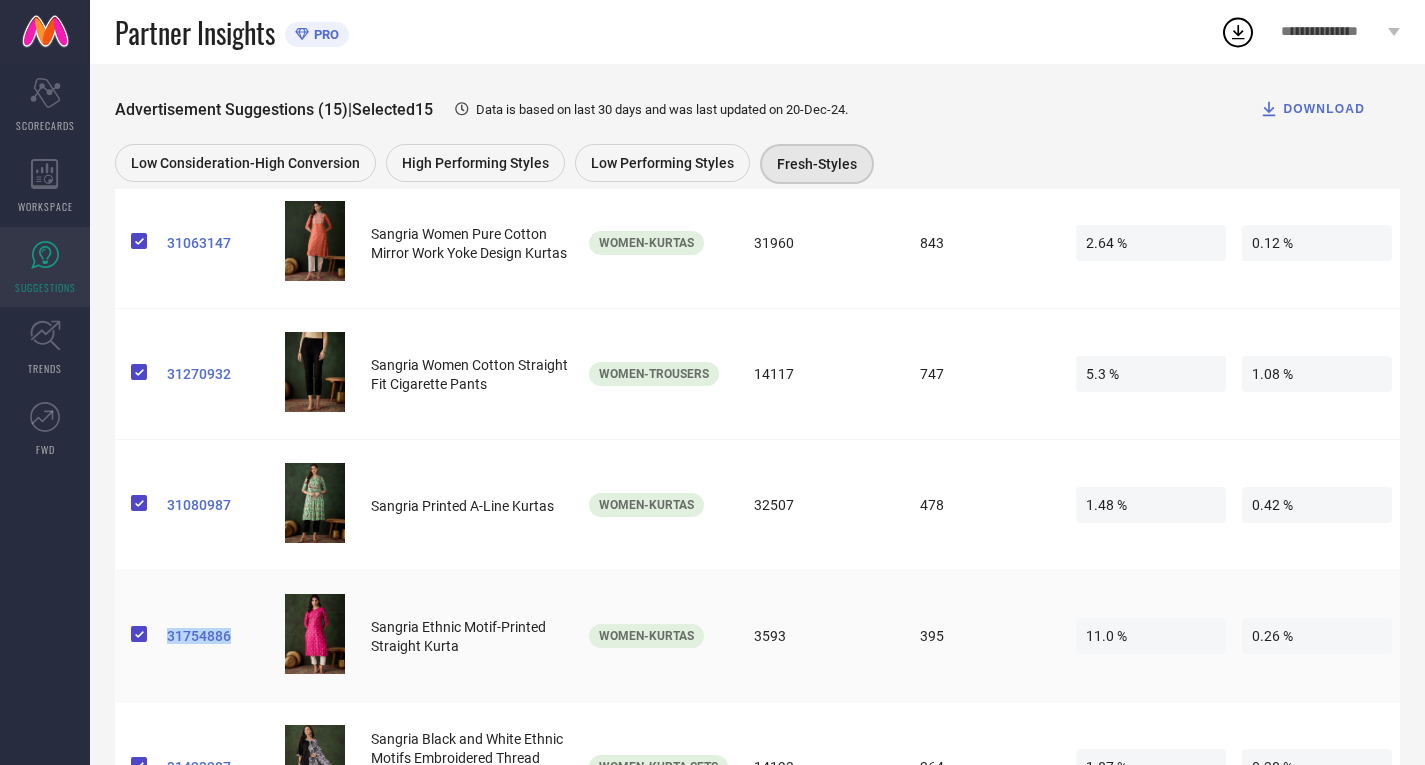 drag, startPoint x: 160, startPoint y: 642, endPoint x: 227, endPoint y: 644, distance: 67.02985 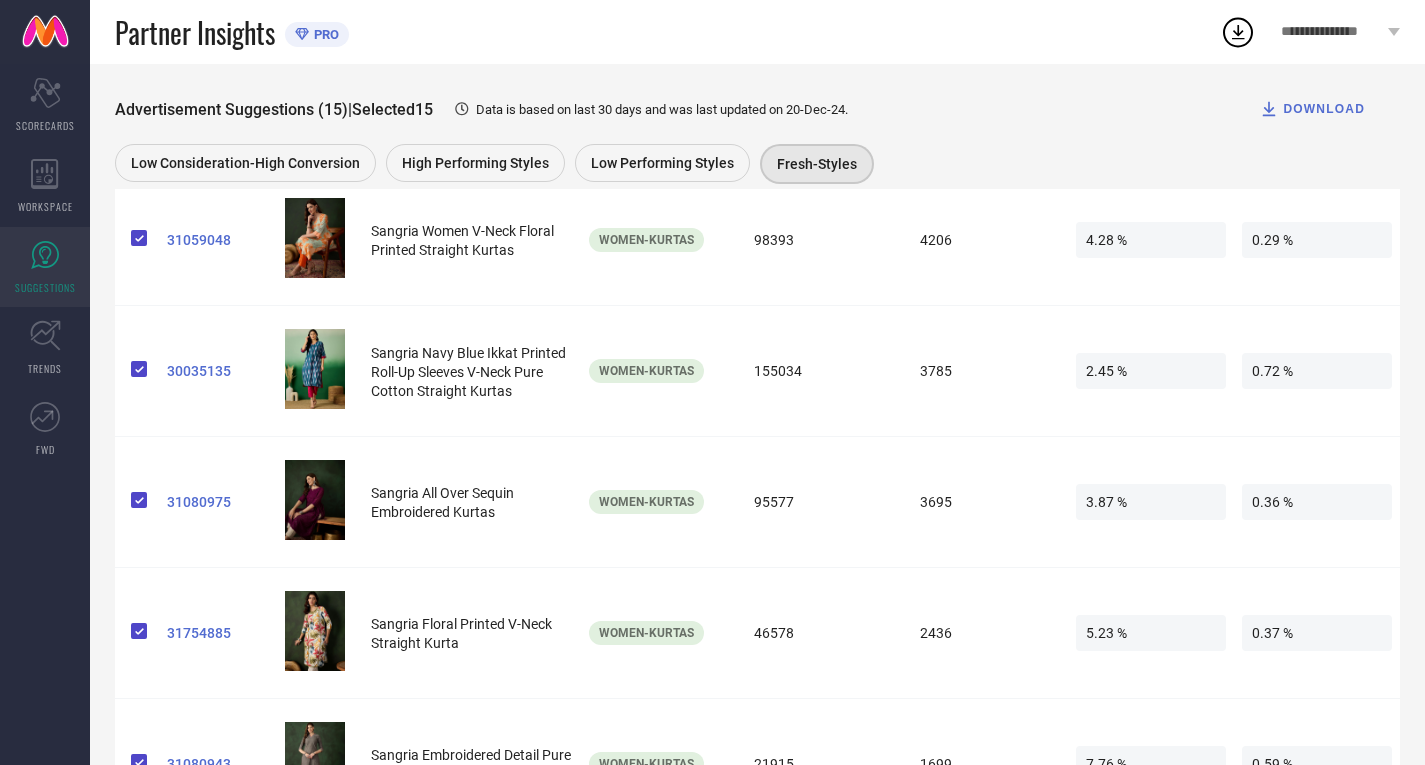 scroll, scrollTop: 0, scrollLeft: 0, axis: both 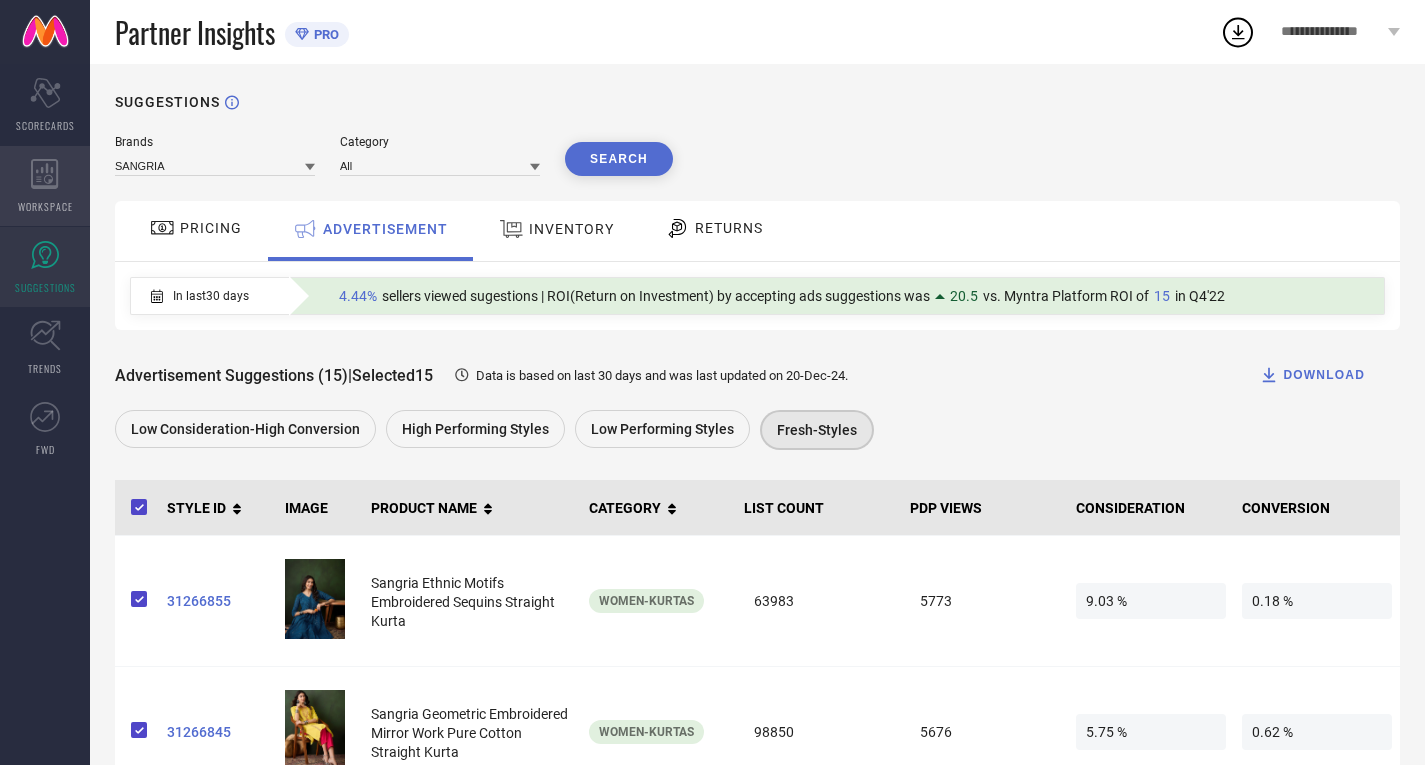 click on "WORKSPACE" at bounding box center [45, 186] 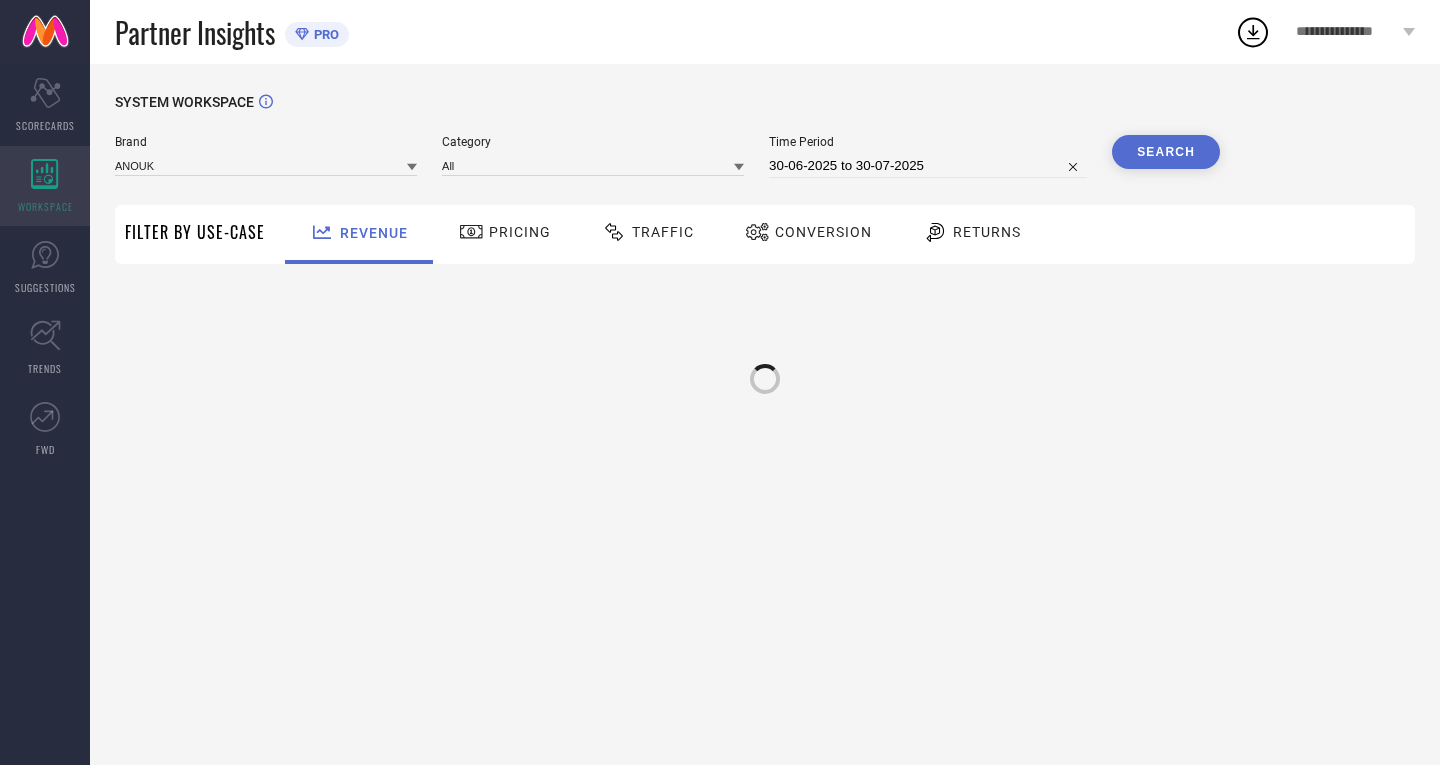 type on "ANOUK" 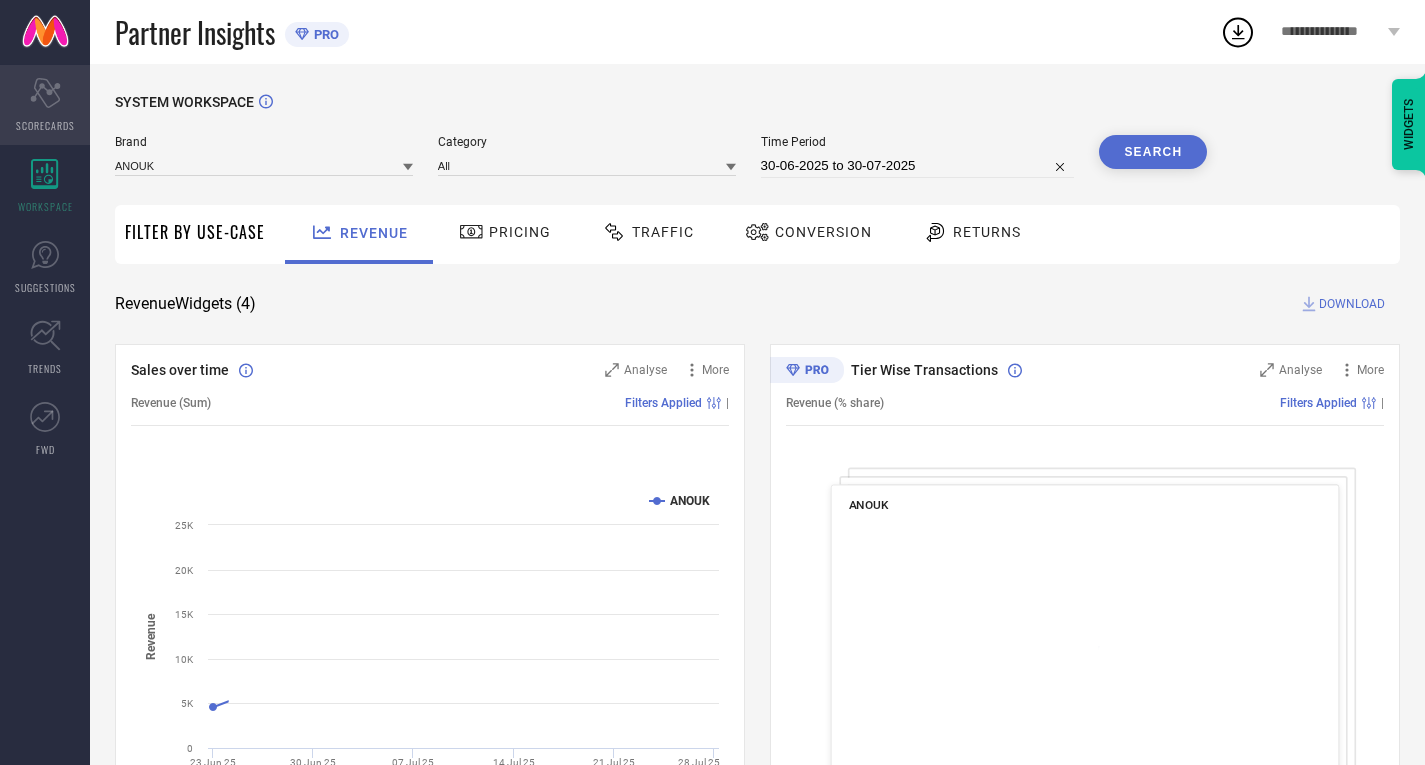 click on "Scorecard SCORECARDS" at bounding box center (45, 105) 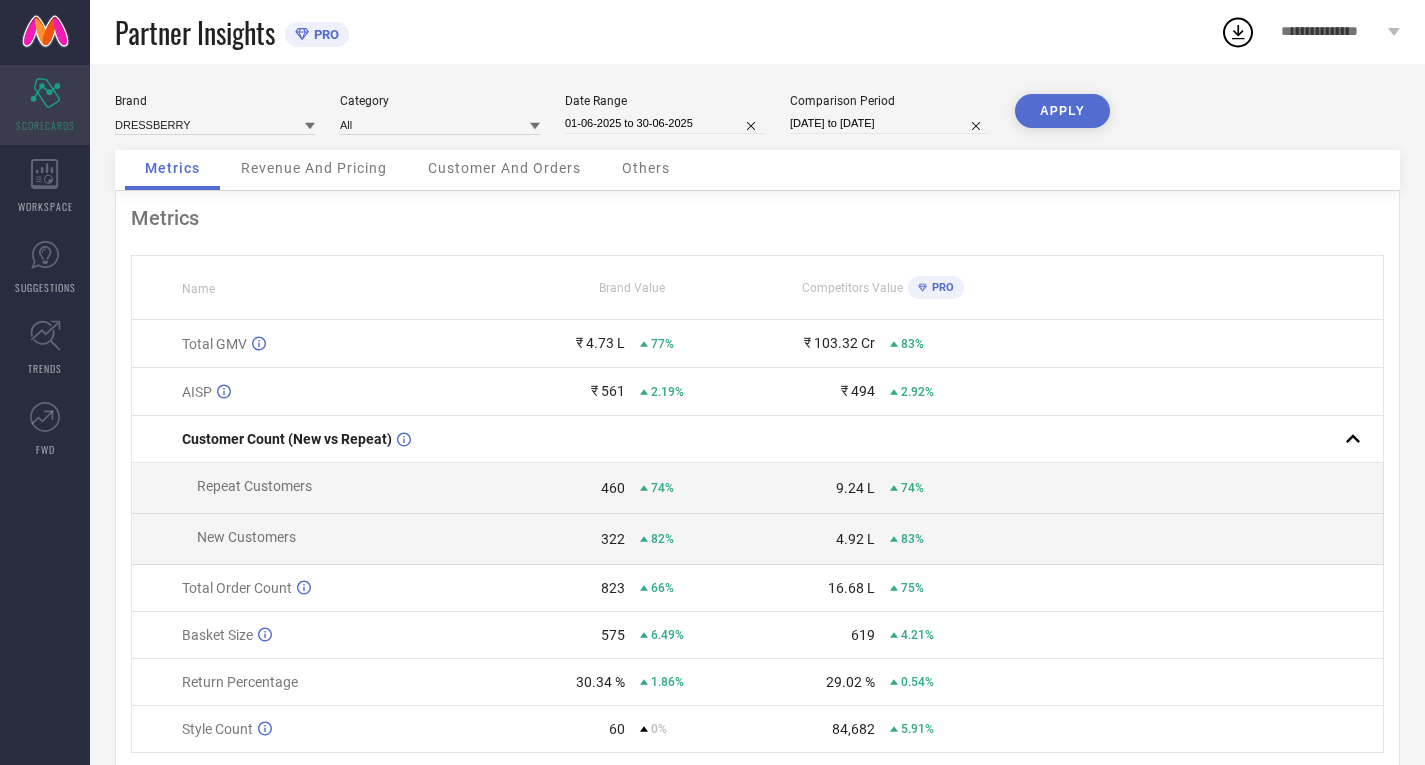click 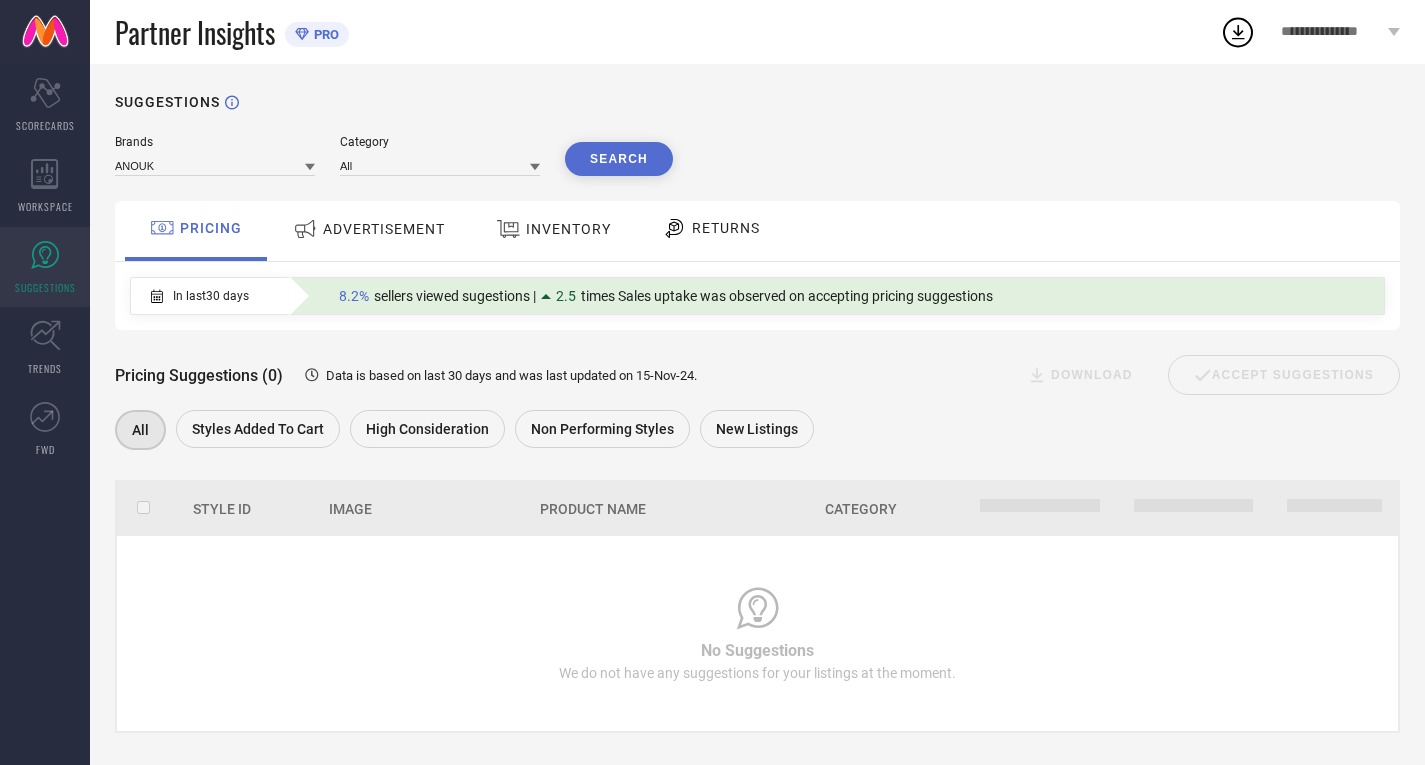 click on "ADVERTISEMENT" at bounding box center (369, 231) 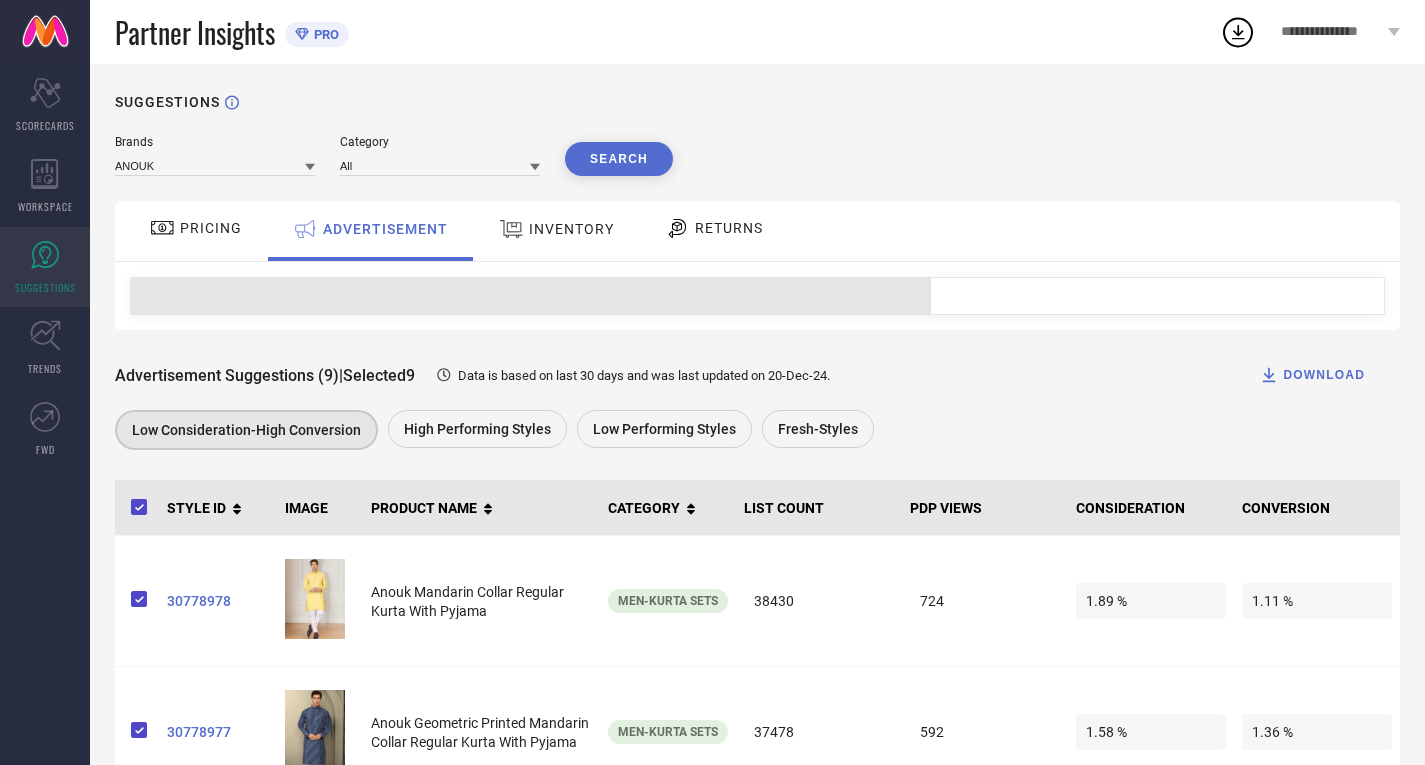 click on "Scorecard SCORECARDS WORKSPACE SUGGESTIONS TRENDS FWD" at bounding box center (45, 446) 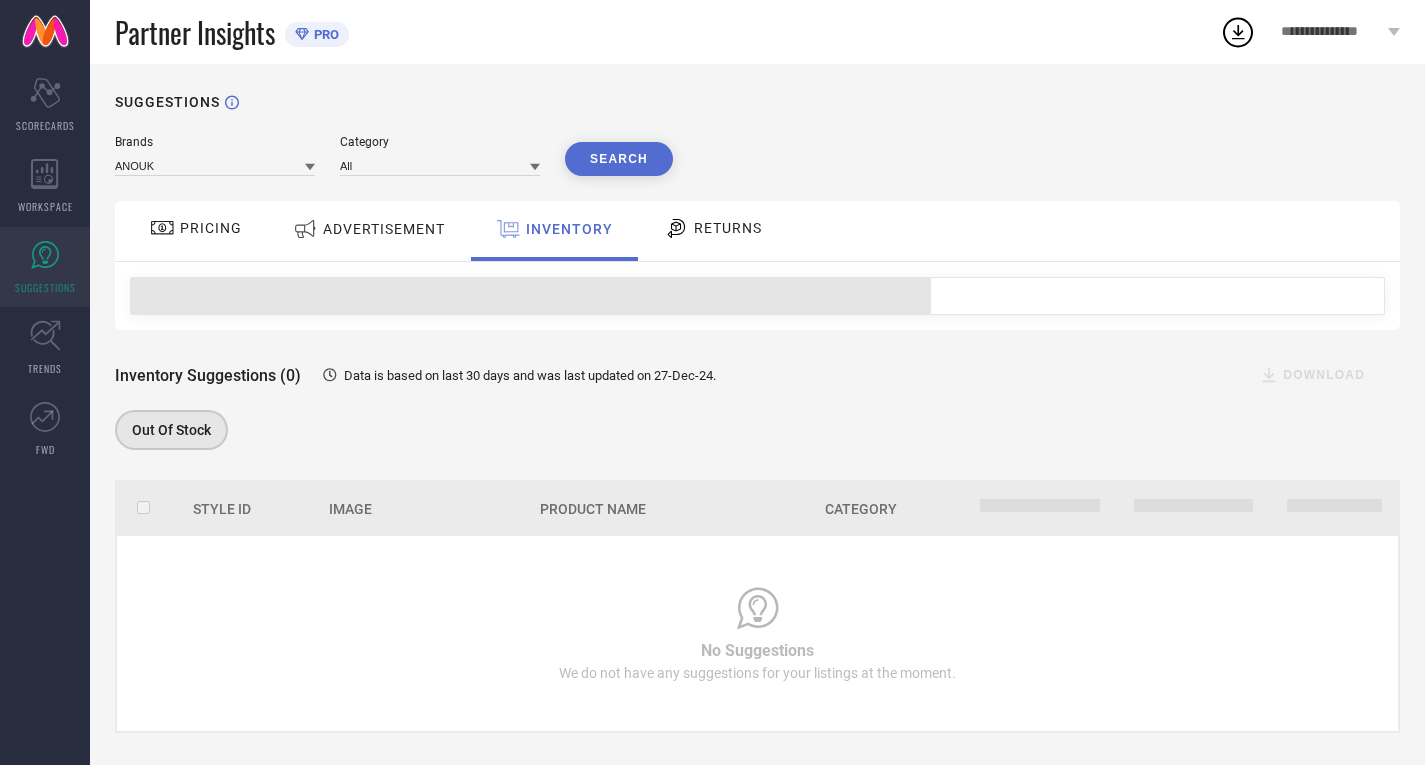 click on "RETURNS" at bounding box center (728, 228) 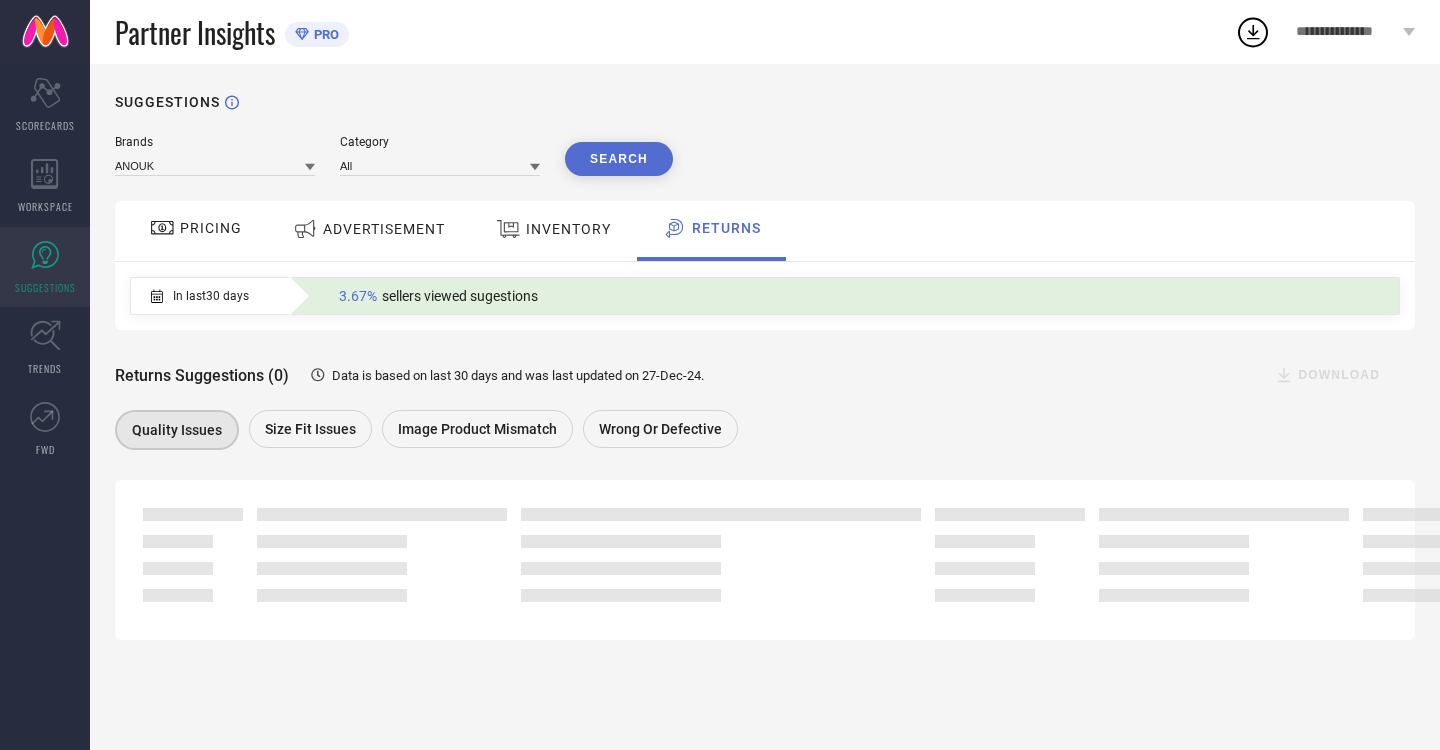 click on "TRENDS" at bounding box center (45, 368) 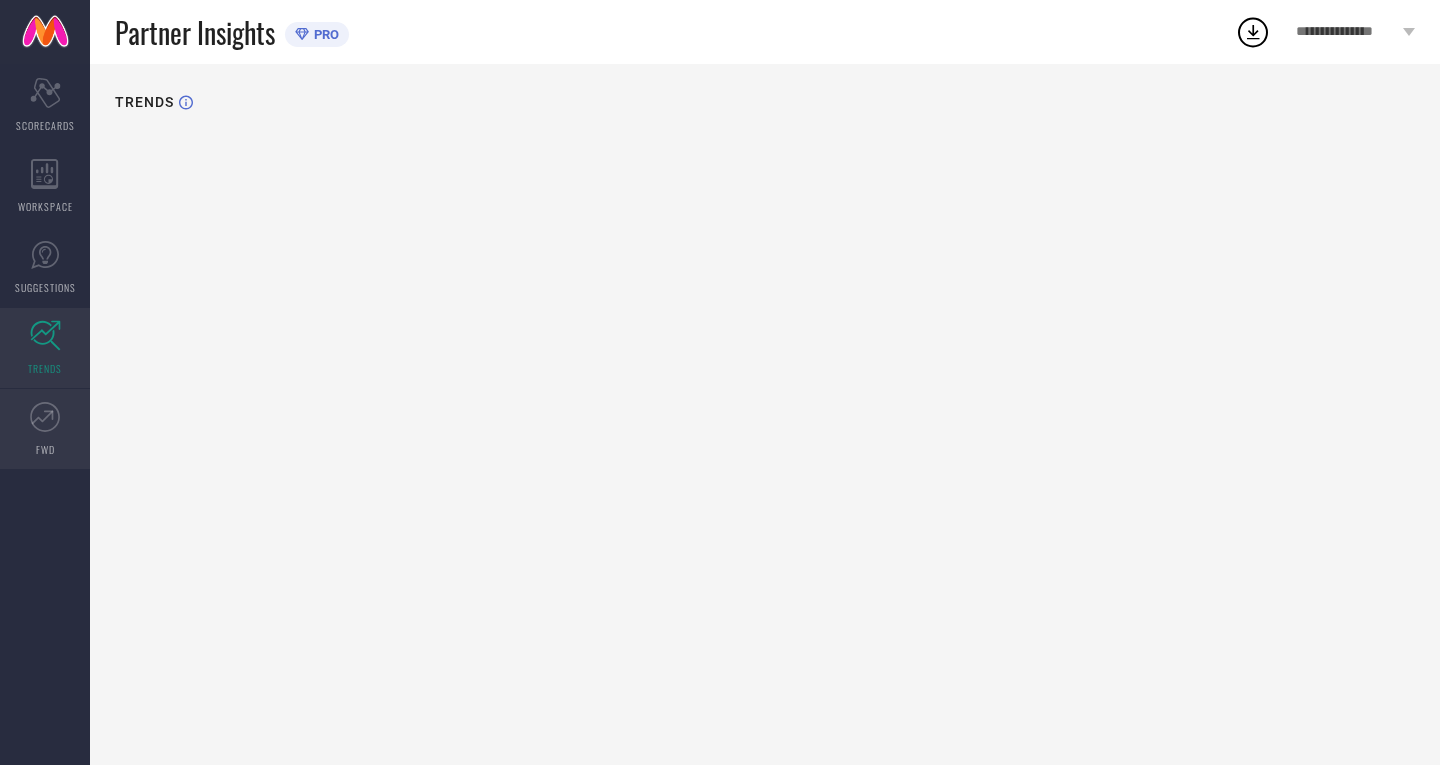 click on "FWD" at bounding box center [45, 449] 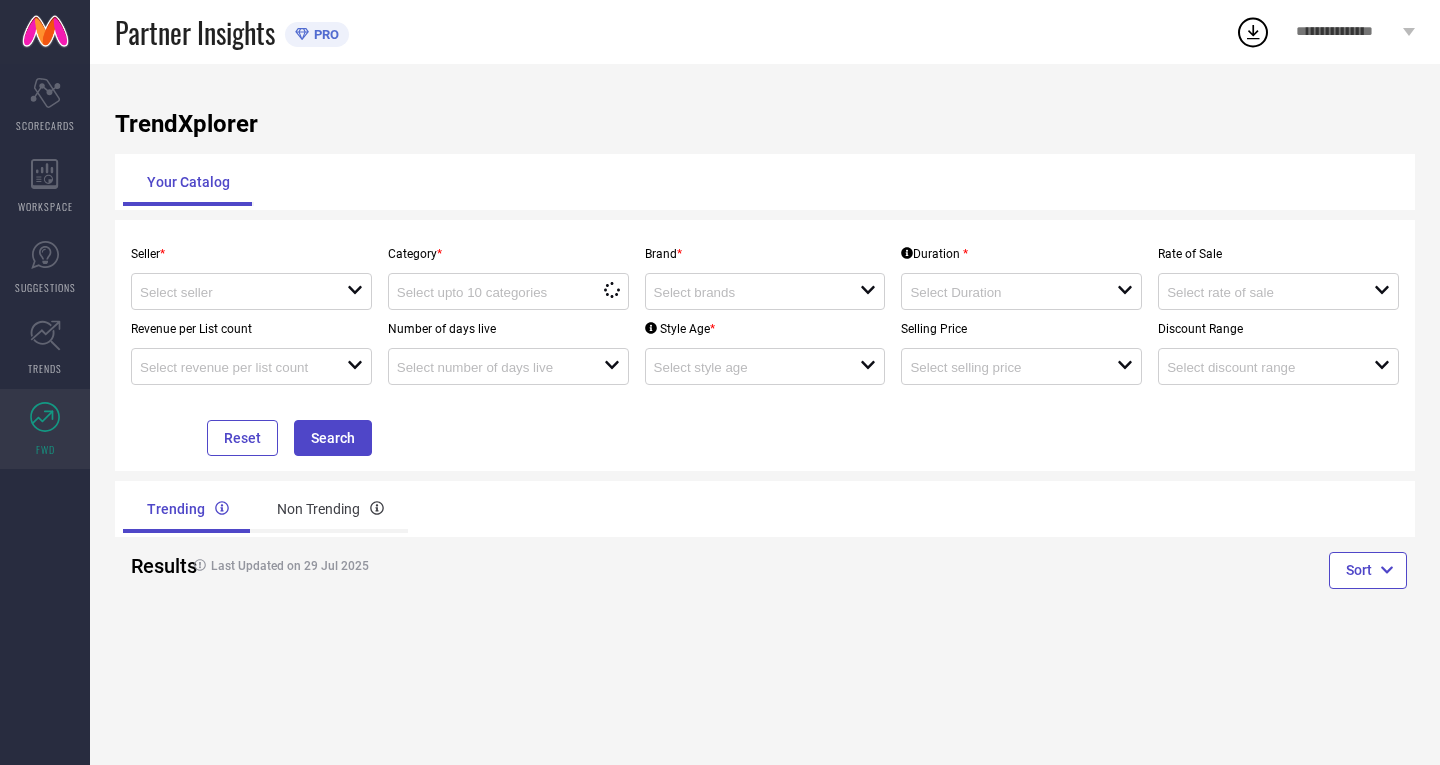 click on "TRENDS" at bounding box center (45, 348) 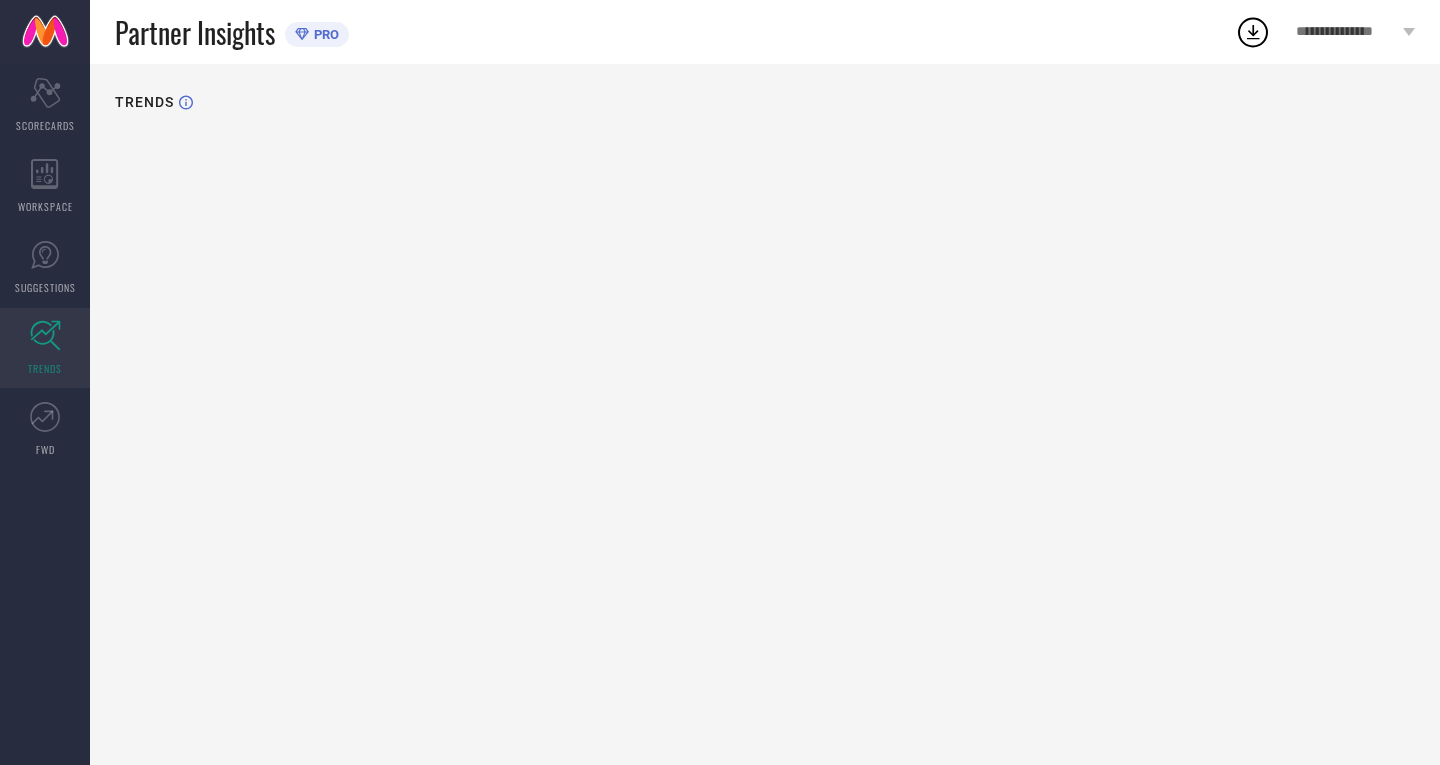 click on "Scorecard SCORECARDS" at bounding box center [45, 105] 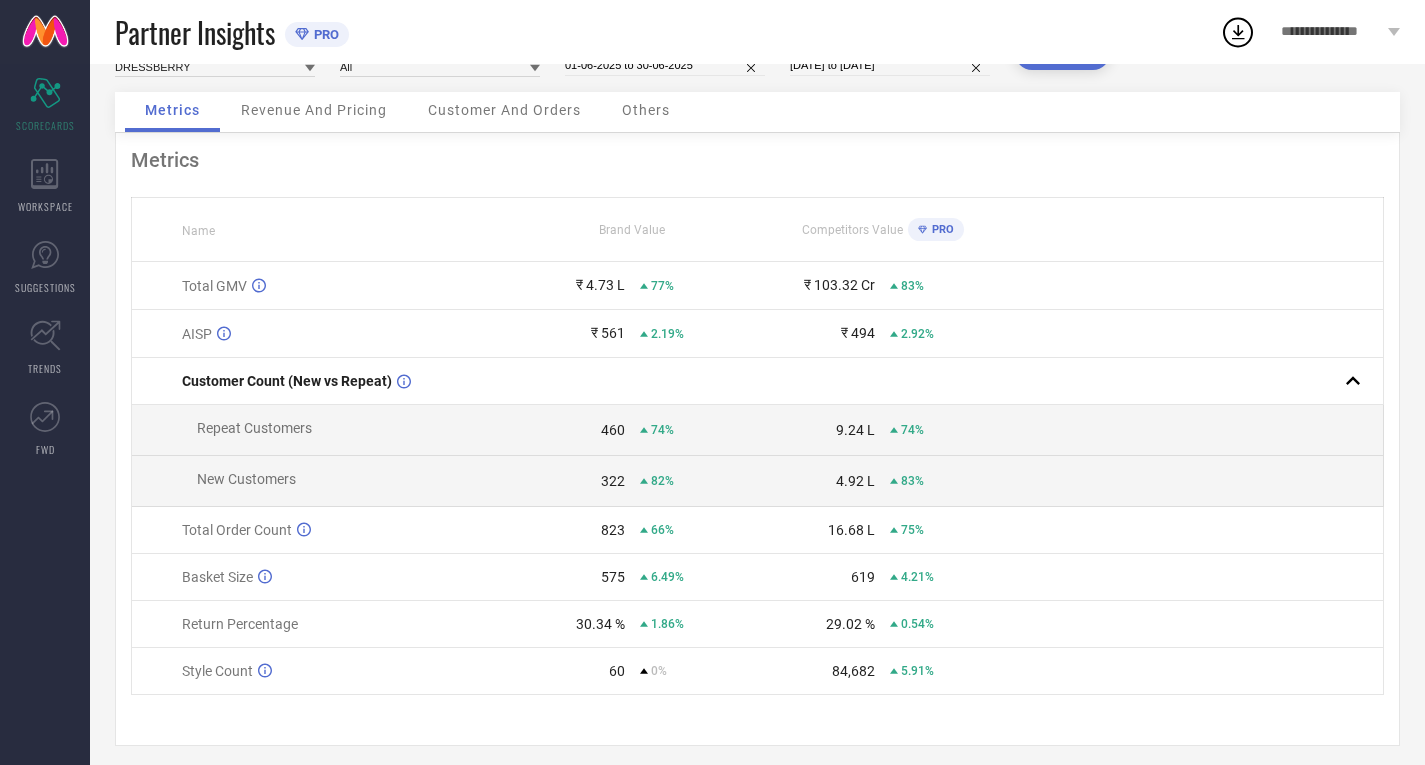 scroll, scrollTop: 79, scrollLeft: 0, axis: vertical 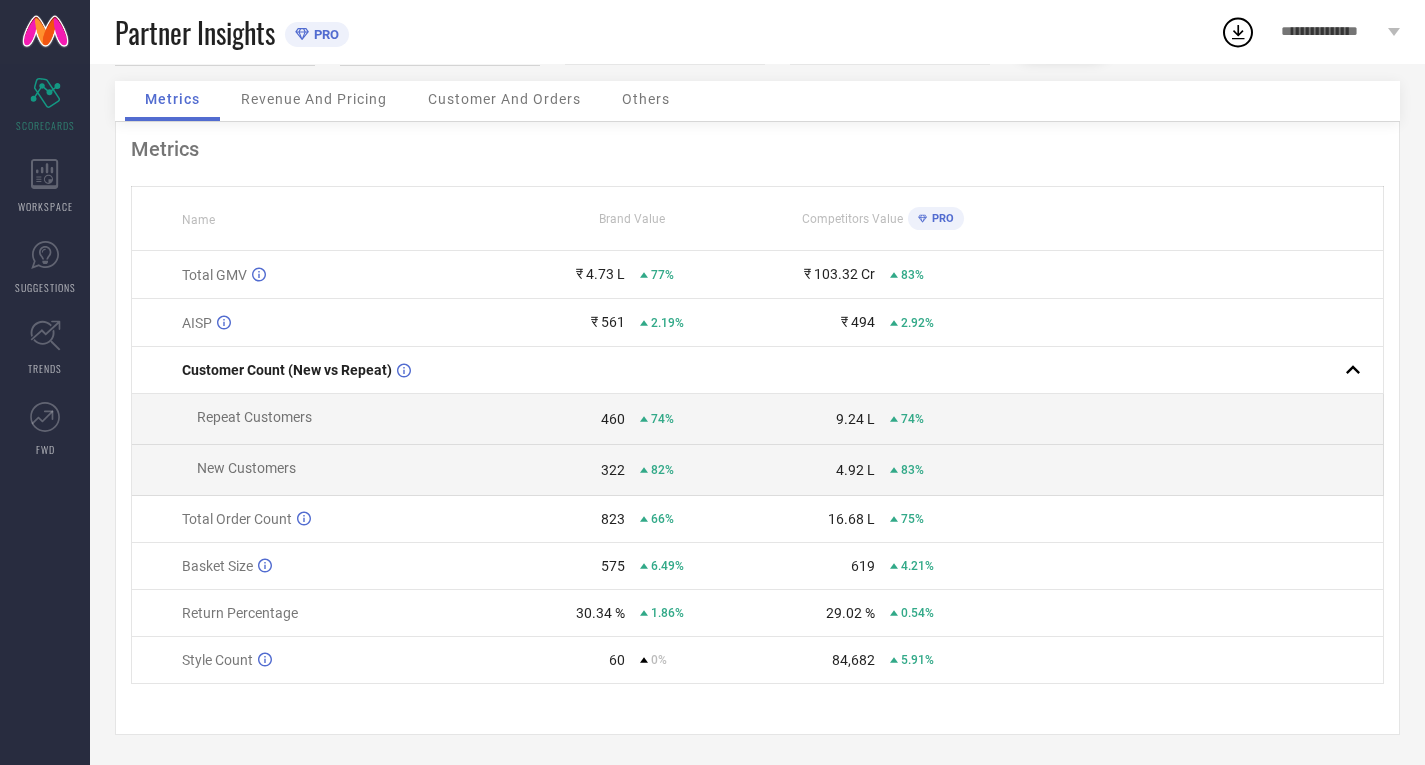 click on "WORKSPACE" at bounding box center [45, 186] 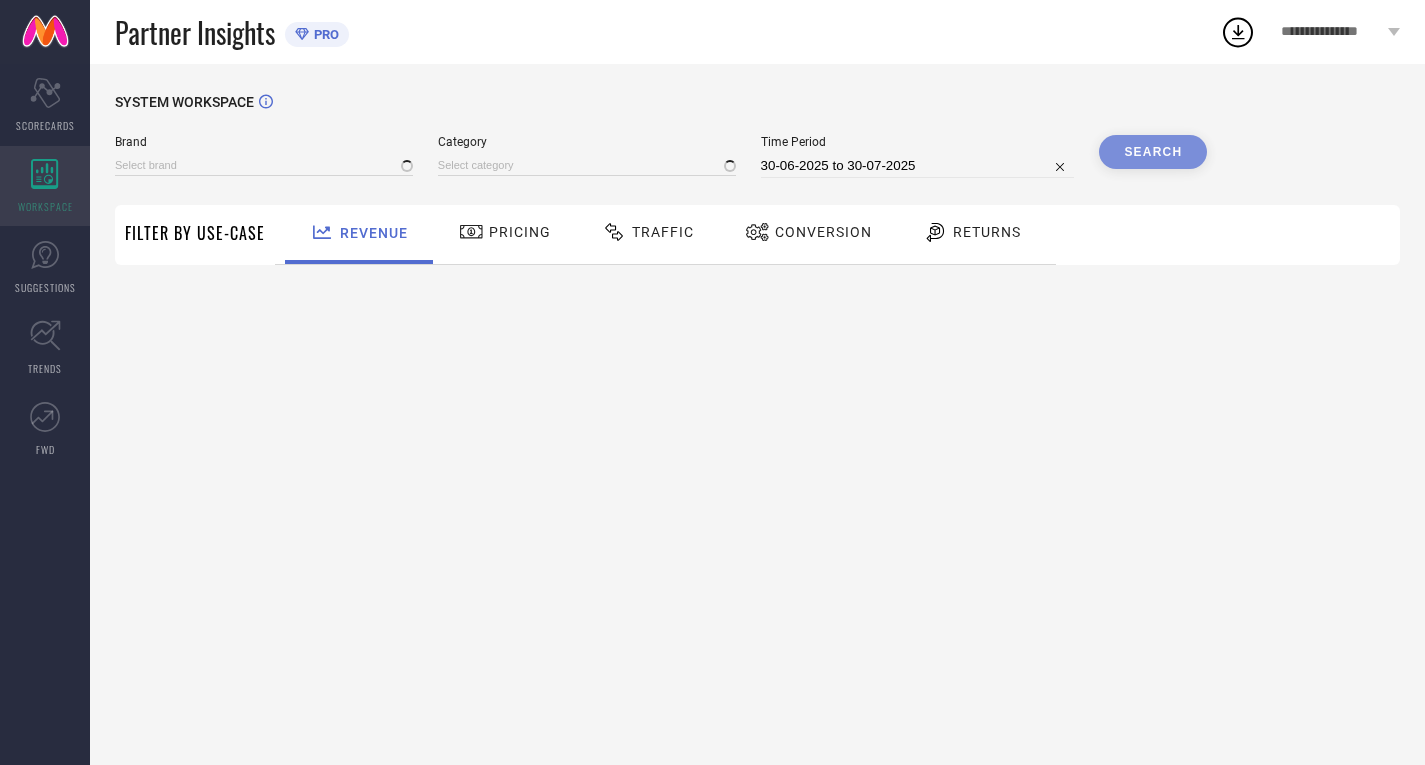 scroll, scrollTop: 0, scrollLeft: 0, axis: both 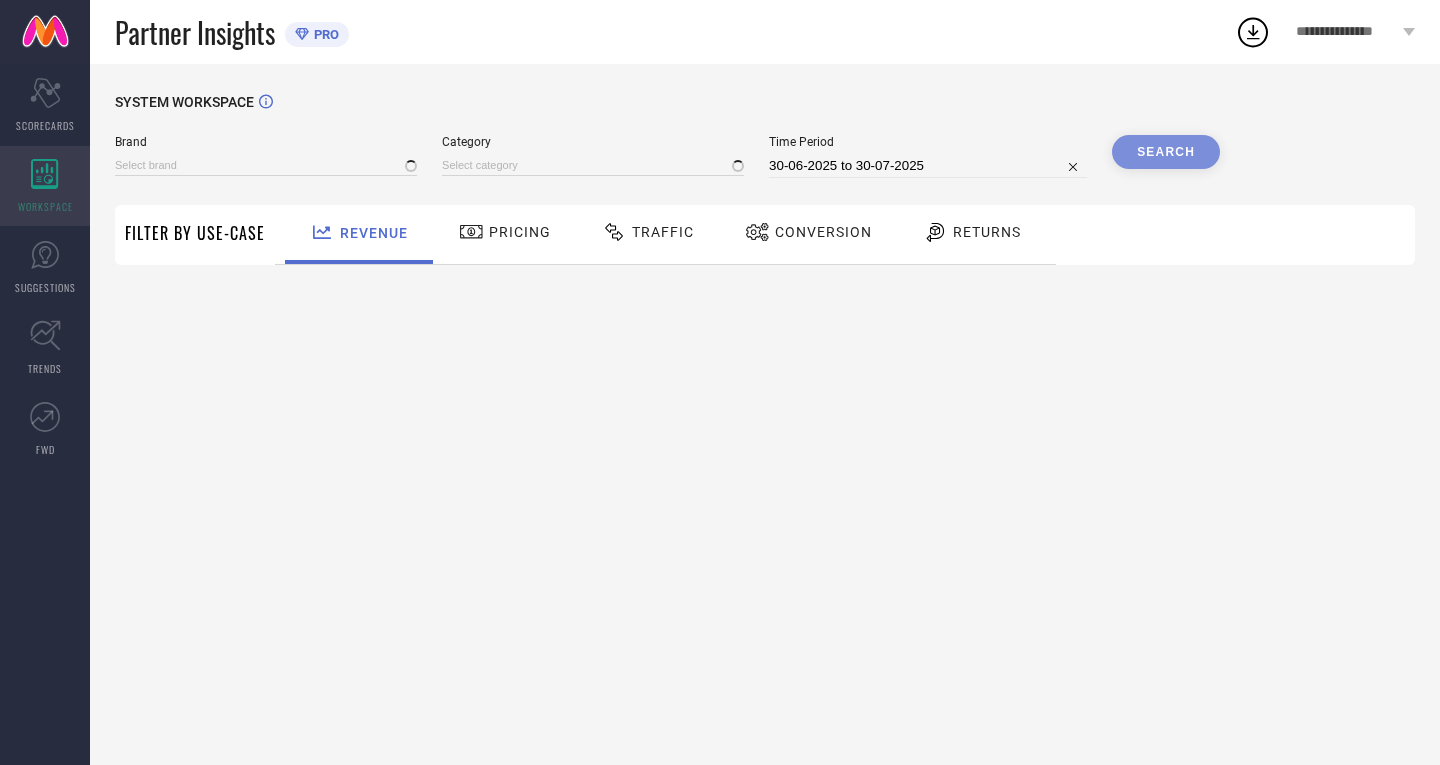 type on "ANOUK" 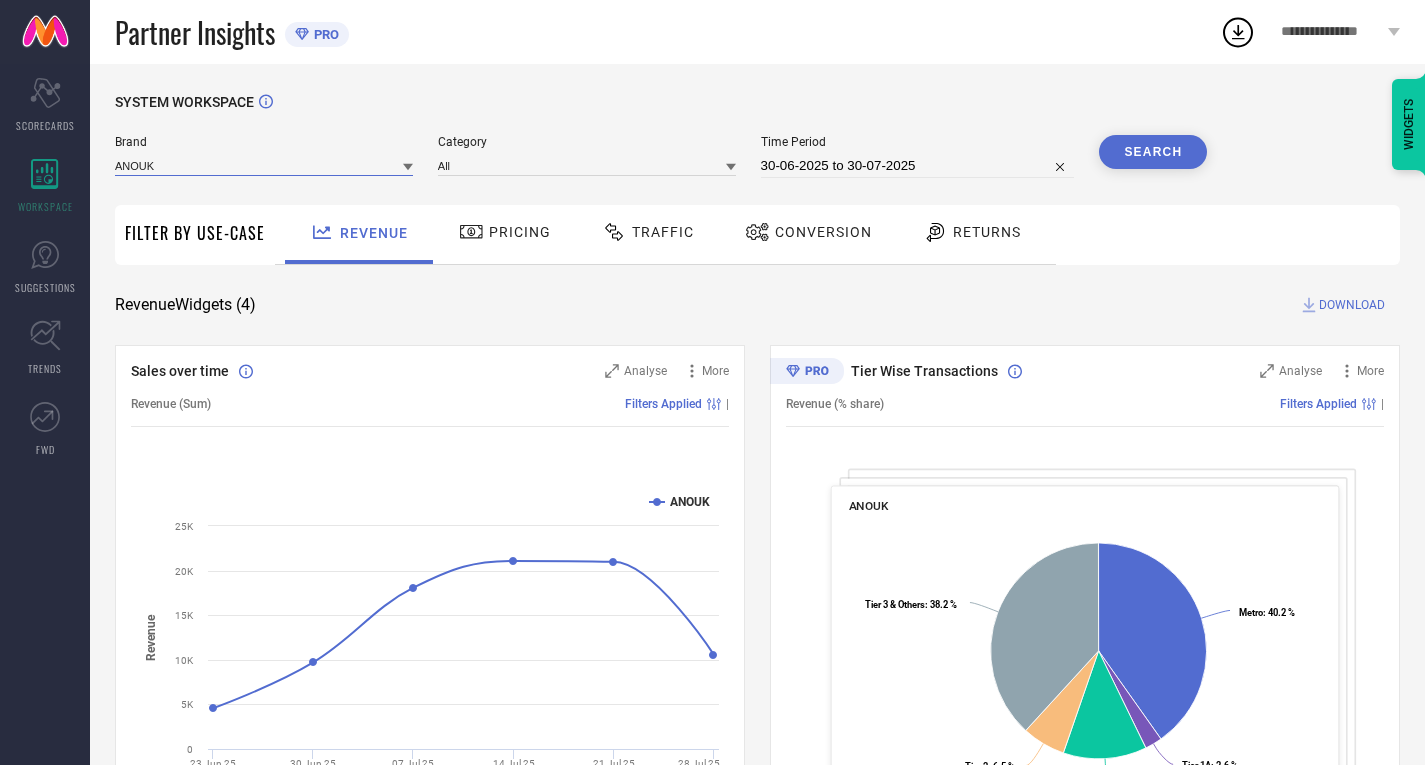 click at bounding box center (264, 165) 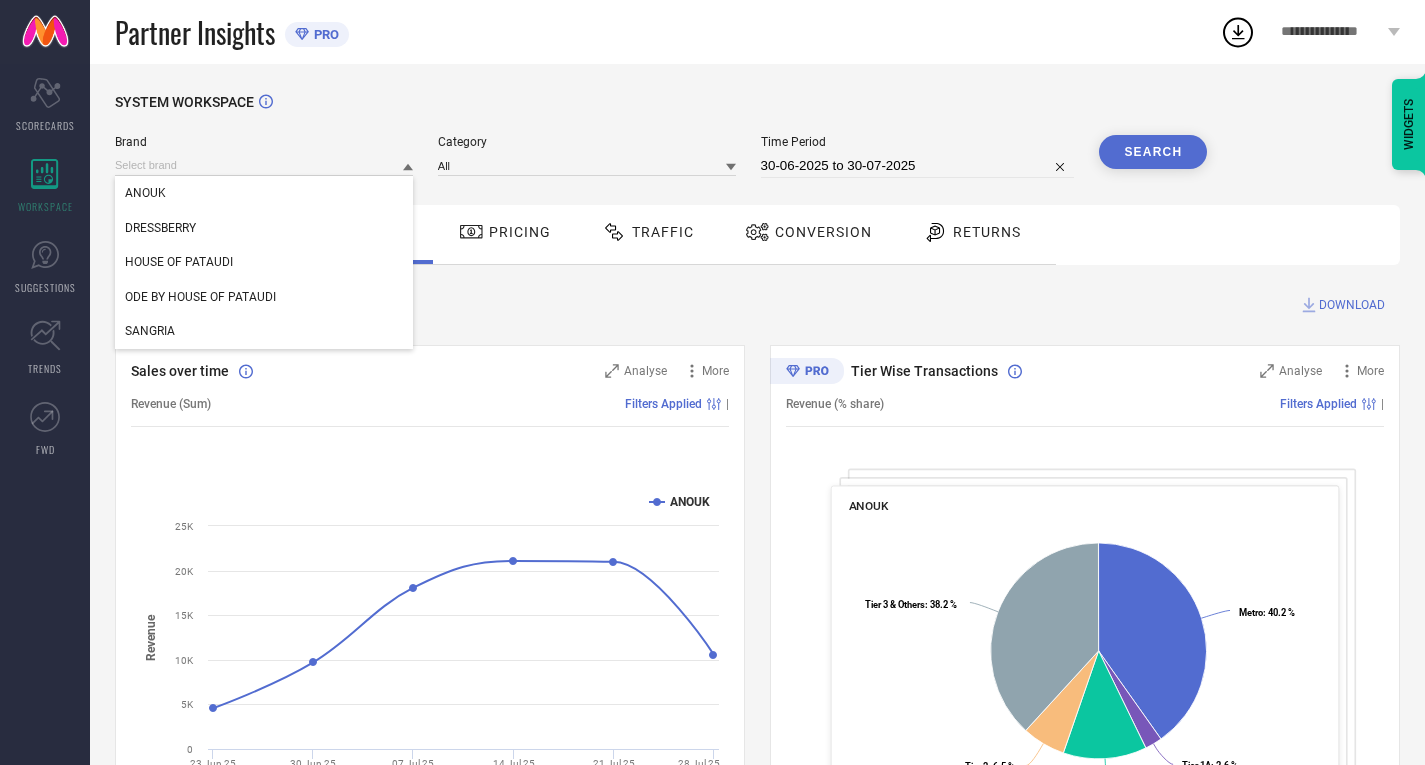 click on "SYSTEM WORKSPACE Brand ANOUK DRESSBERRY HOUSE OF PATAUDI ODE BY HOUSE OF PATAUDI SANGRIA Category All Time Period [DATE] to [DATE] Search Filter By Use-Case Revenue Pricing Traffic Conversion Returns Revenue  Widgets ( 4 ) DOWNLOAD Sales over time Analyse More Revenue (Sum) Filters Applied |  Created with Highcharts 9.3.3 Time Aggregate Revenue ANOUK [DATE] [DATE] [DATE] [DATE] [DATE] [DATE] 0 5K 10K 15K 20K 25K Tier Wise Transactions Analyse More Revenue (% share) Filters Applied |  ANOUK Created with Highcharts 9.3.3 Metro : 40.2 % ​ Metro : 40.2 % Tier 1A : 2.6 % ​ Tier 1A : 2.6 % Tier 1B : 12.5 % ​ Tier 1B : 12.5 % Tier 2 : 6.5 % ​ Tier 2 : 6.5 % Tier 3 & Others : 38.2 % ​ Tier 3 & Others : 38.2 % Region Wise Transactions Analyse More Revenue (% share) Filters Applied |  ANOUK Created with Highcharts 9.3.3 East : 1.3 % ​ East : 1.3 % East/North East : 13.5 % ​ East/North East : 13.5 % North : 36.2 % ​ North : 36.2 % South : 29.2 % ​ South : 29.2 % West : 19.8 %" at bounding box center (757, 732) 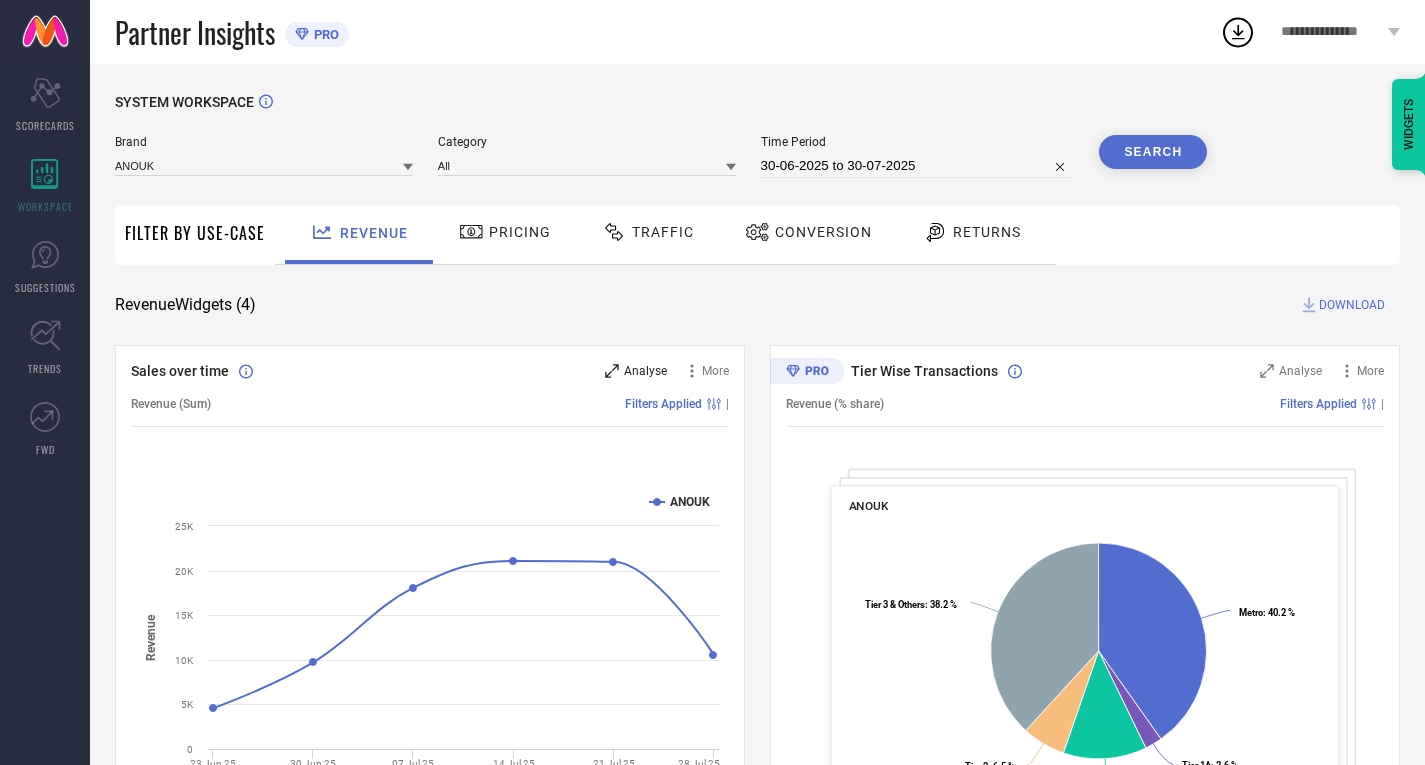 click on "Analyse" at bounding box center (645, 371) 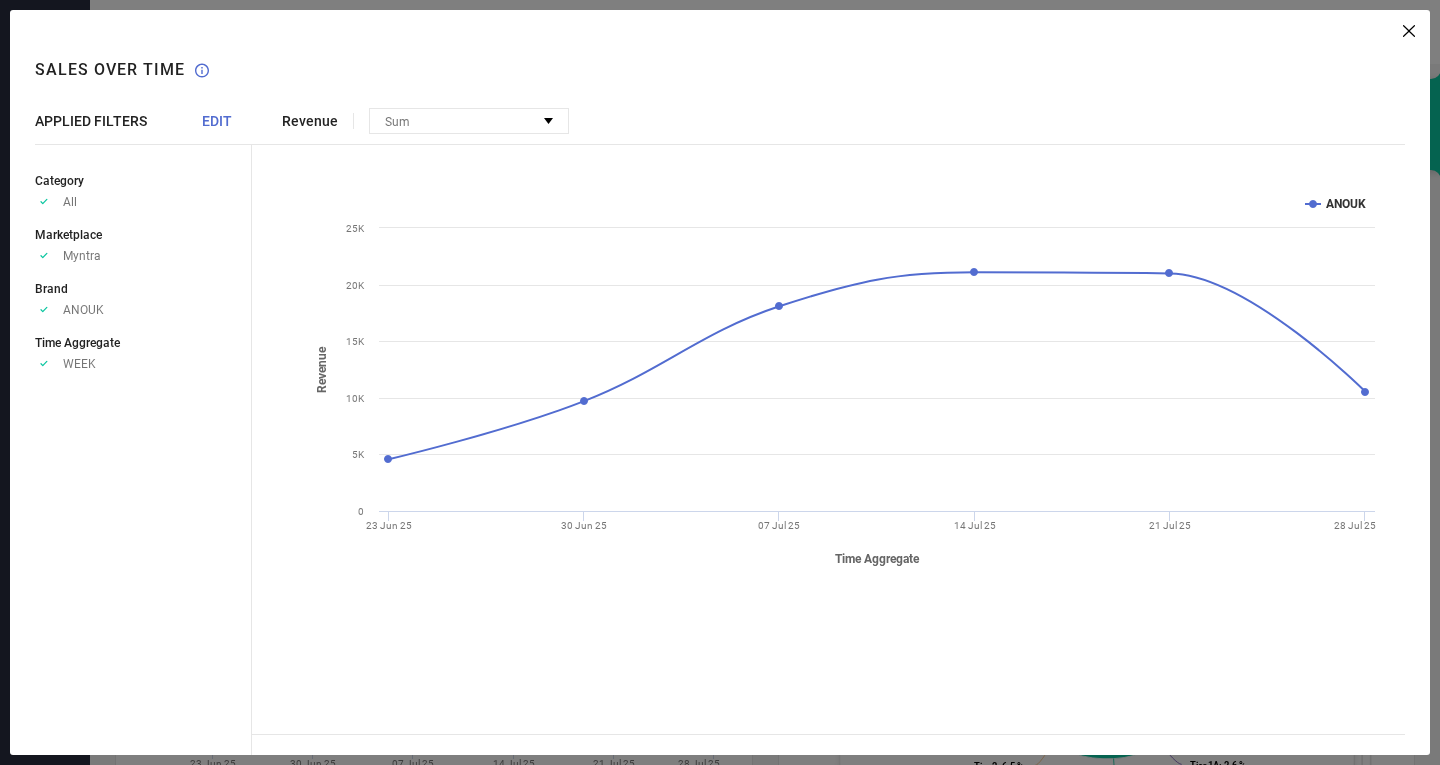 click 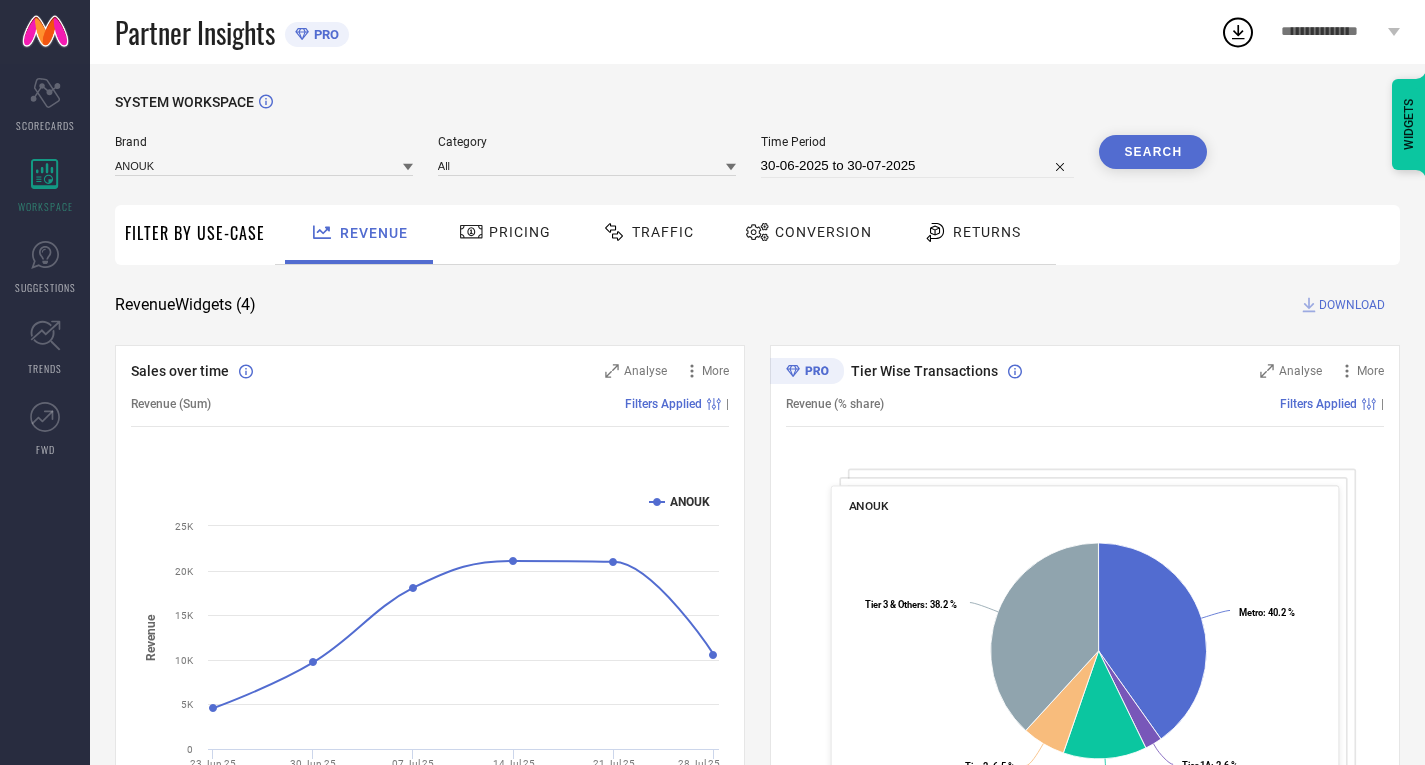 click on "Returns" at bounding box center [987, 232] 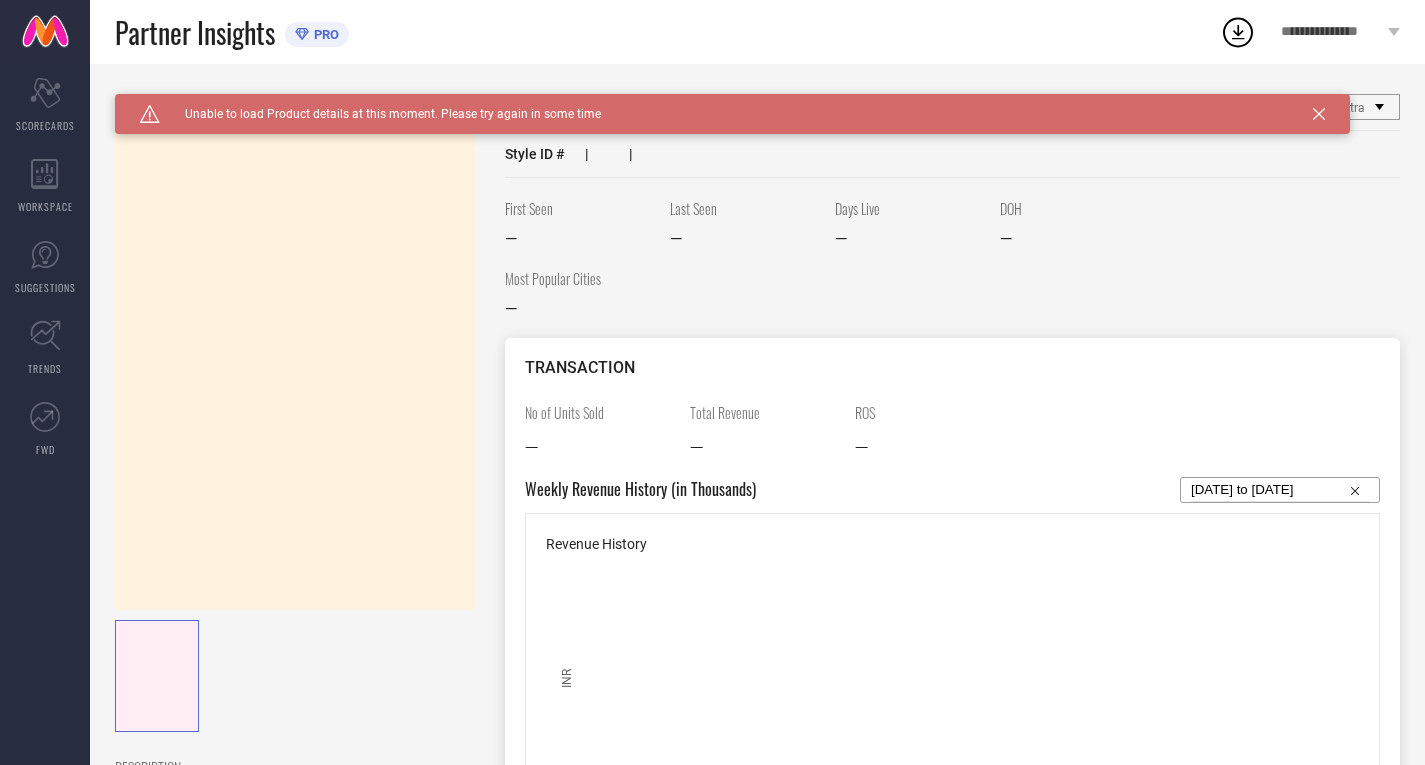 scroll, scrollTop: 0, scrollLeft: 0, axis: both 